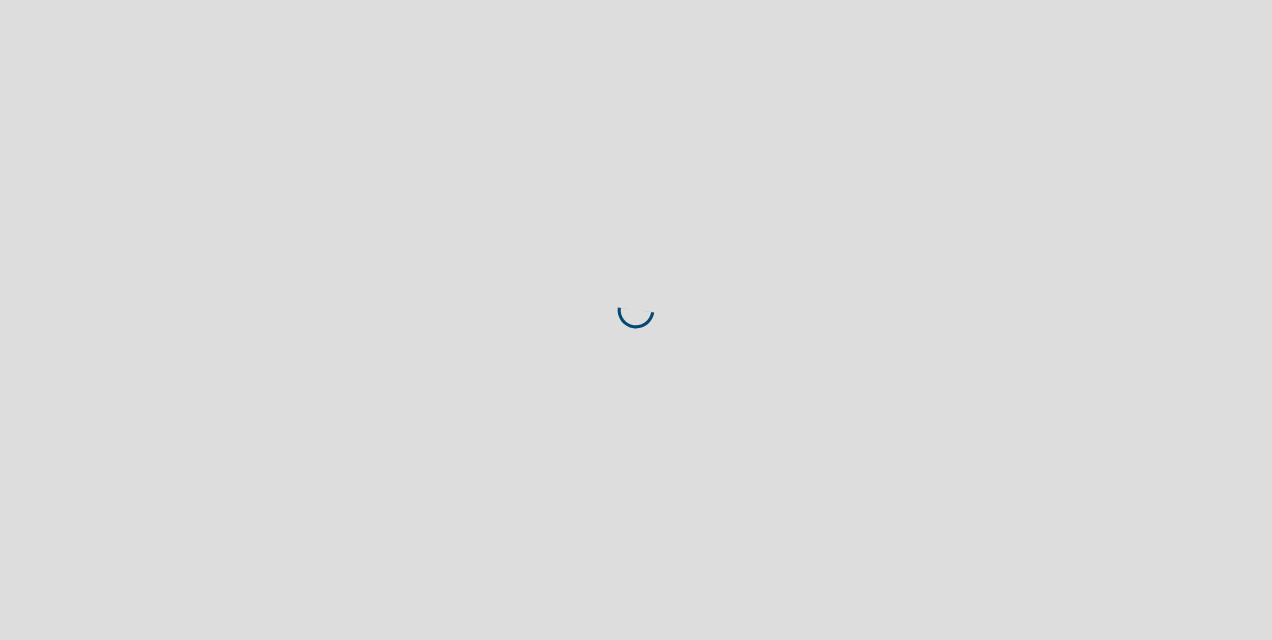 scroll, scrollTop: 0, scrollLeft: 0, axis: both 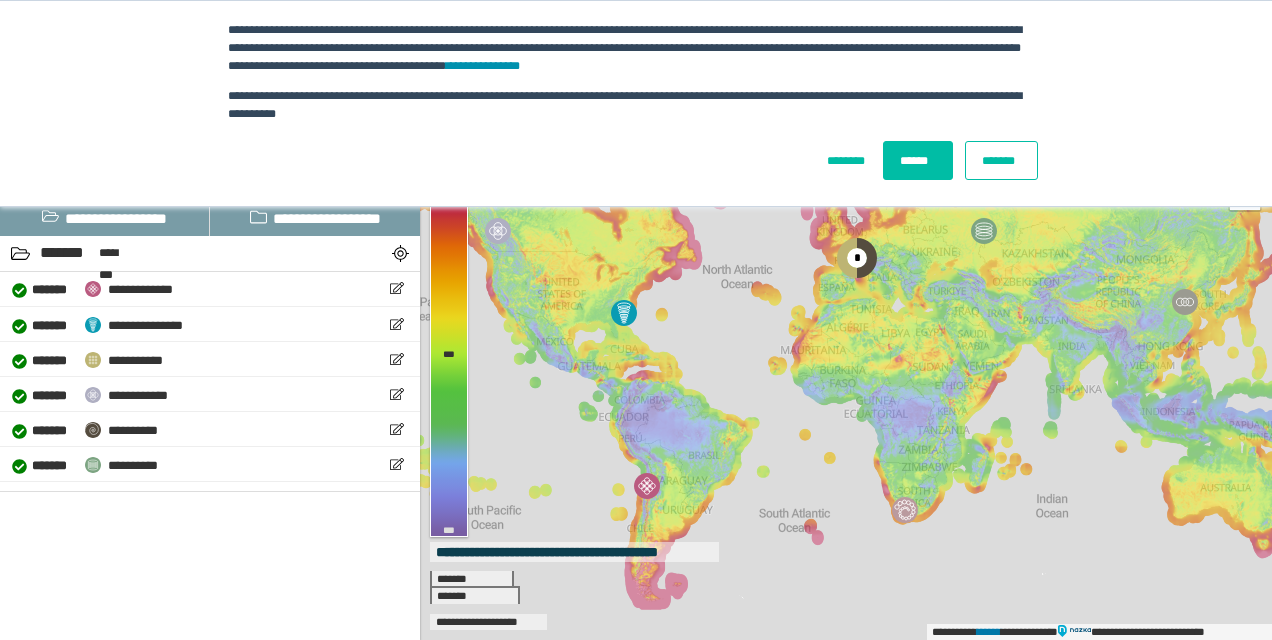 click on "******" at bounding box center [918, 160] 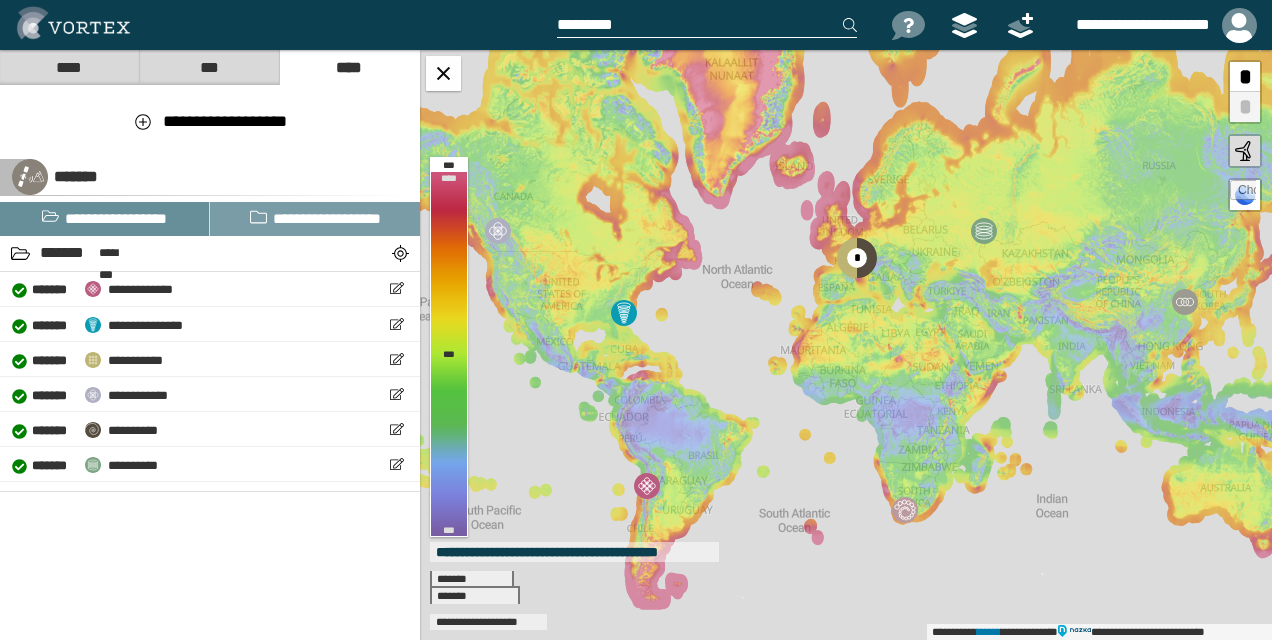 click on "**********" at bounding box center [105, 219] 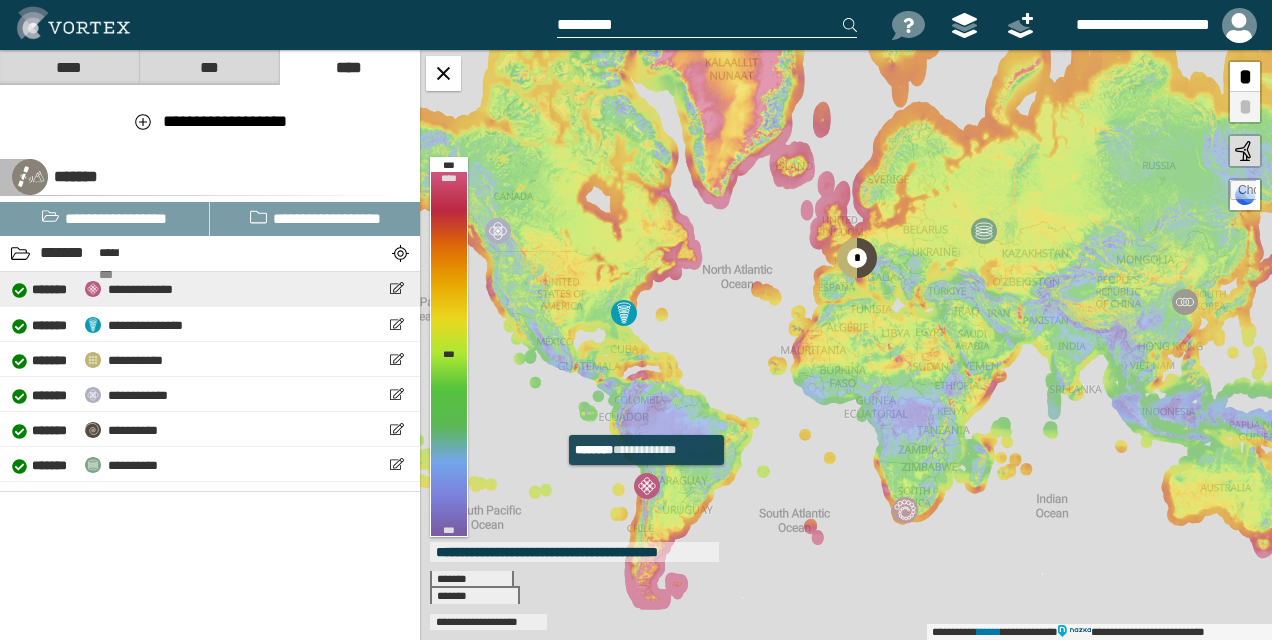 click on "* ******" at bounding box center [54, 290] 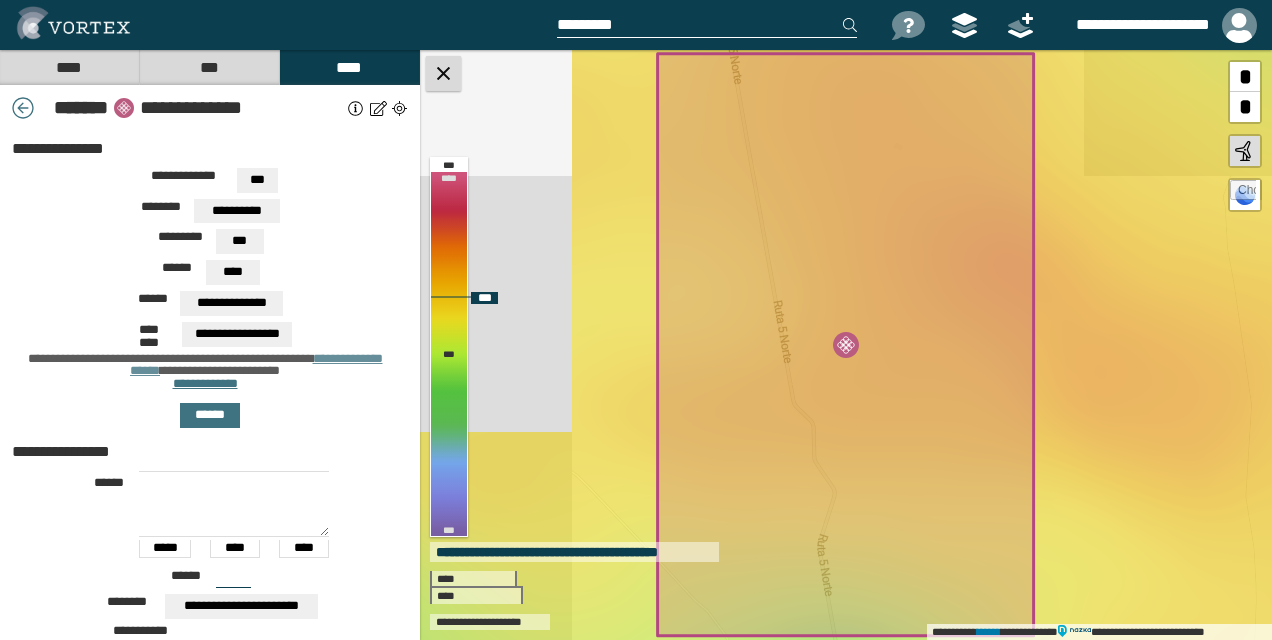 click at bounding box center (443, 73) 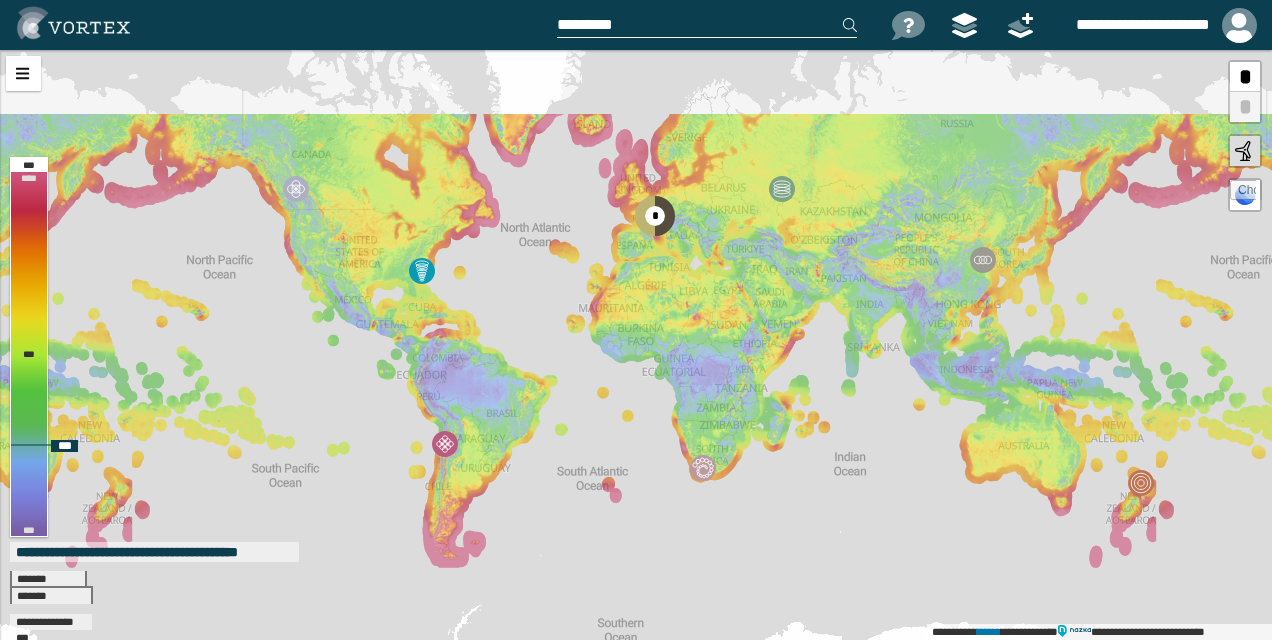 drag, startPoint x: 786, startPoint y: 187, endPoint x: 676, endPoint y: 406, distance: 245.07346 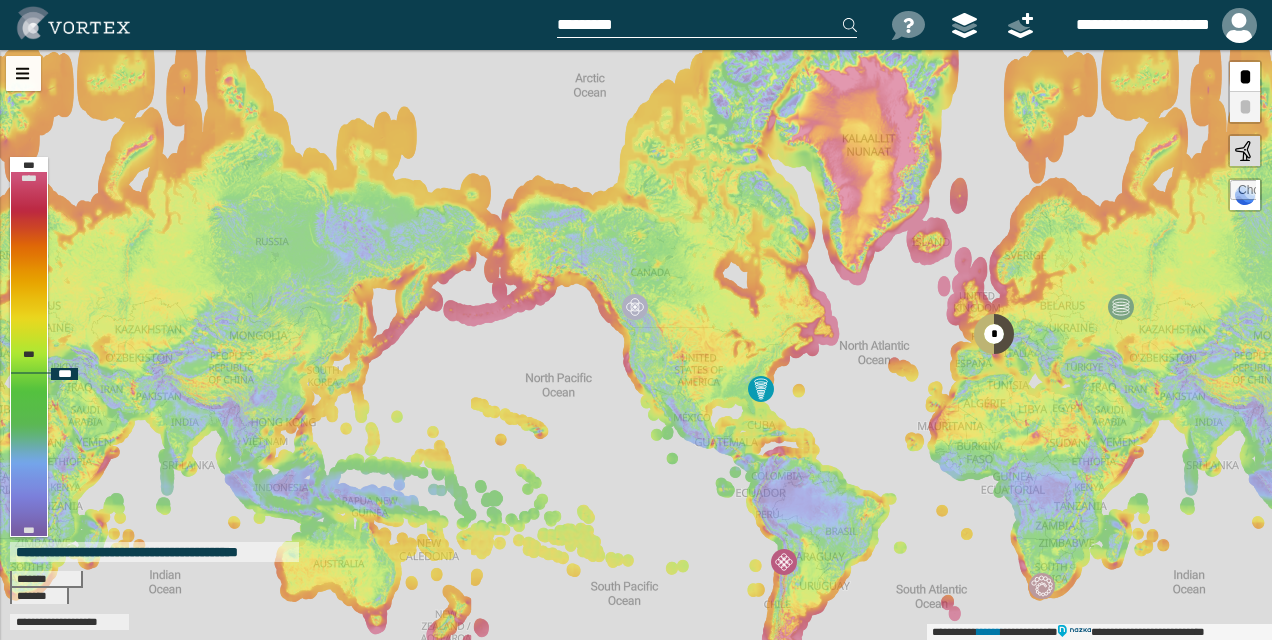 drag, startPoint x: 898, startPoint y: 275, endPoint x: 365, endPoint y: 288, distance: 533.1585 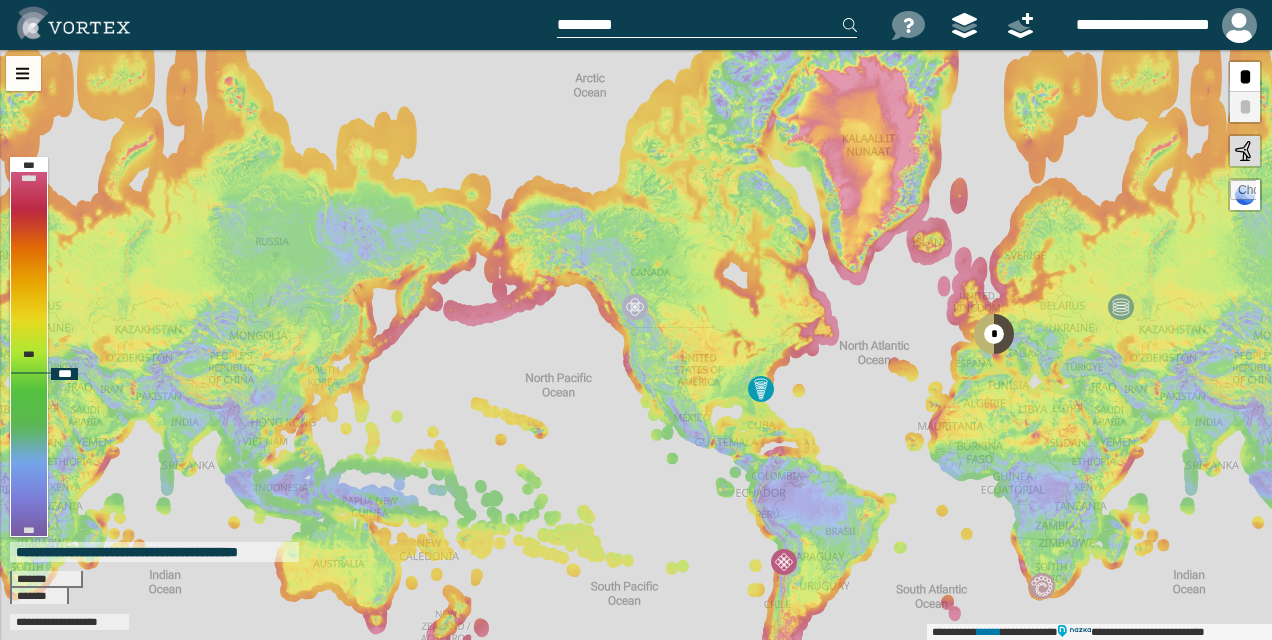 click on "**********" at bounding box center [636, 345] 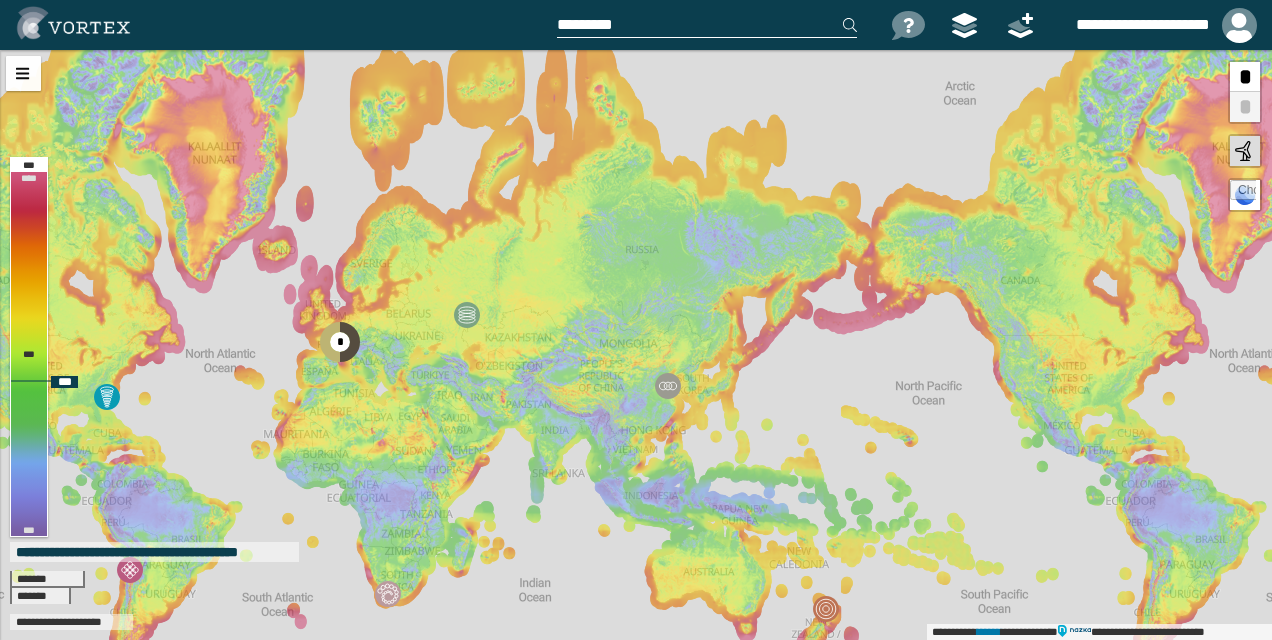 drag, startPoint x: 524, startPoint y: 238, endPoint x: 895, endPoint y: 246, distance: 371.08624 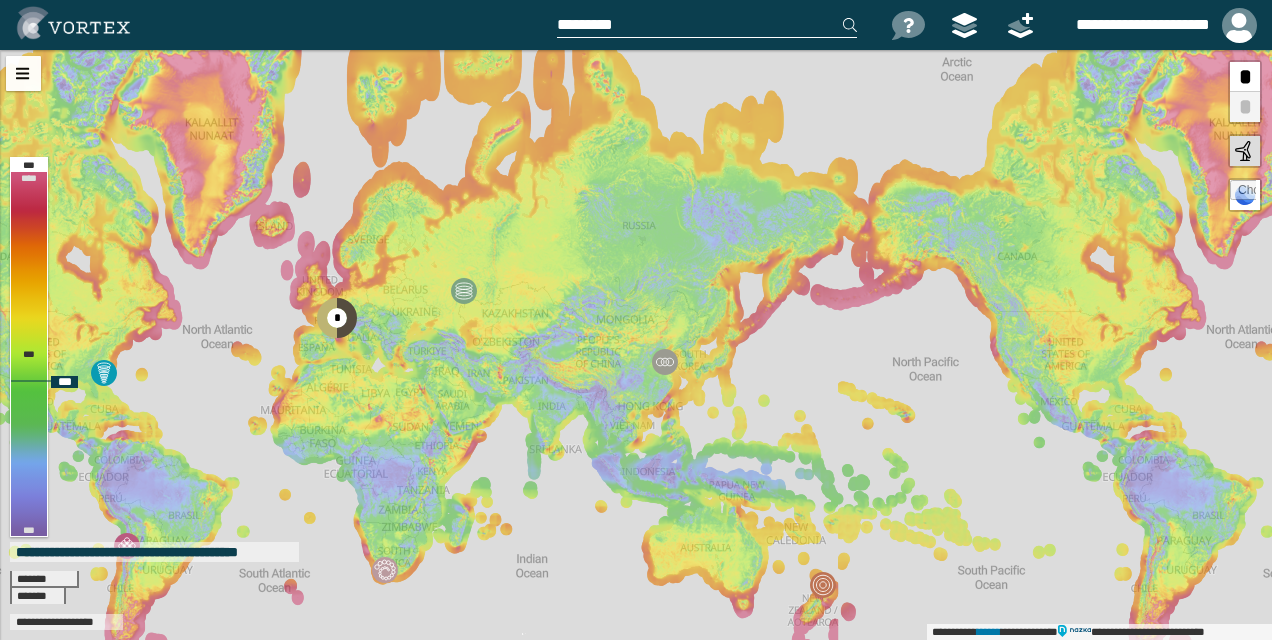 drag, startPoint x: 425, startPoint y: 384, endPoint x: 412, endPoint y: 348, distance: 38.27532 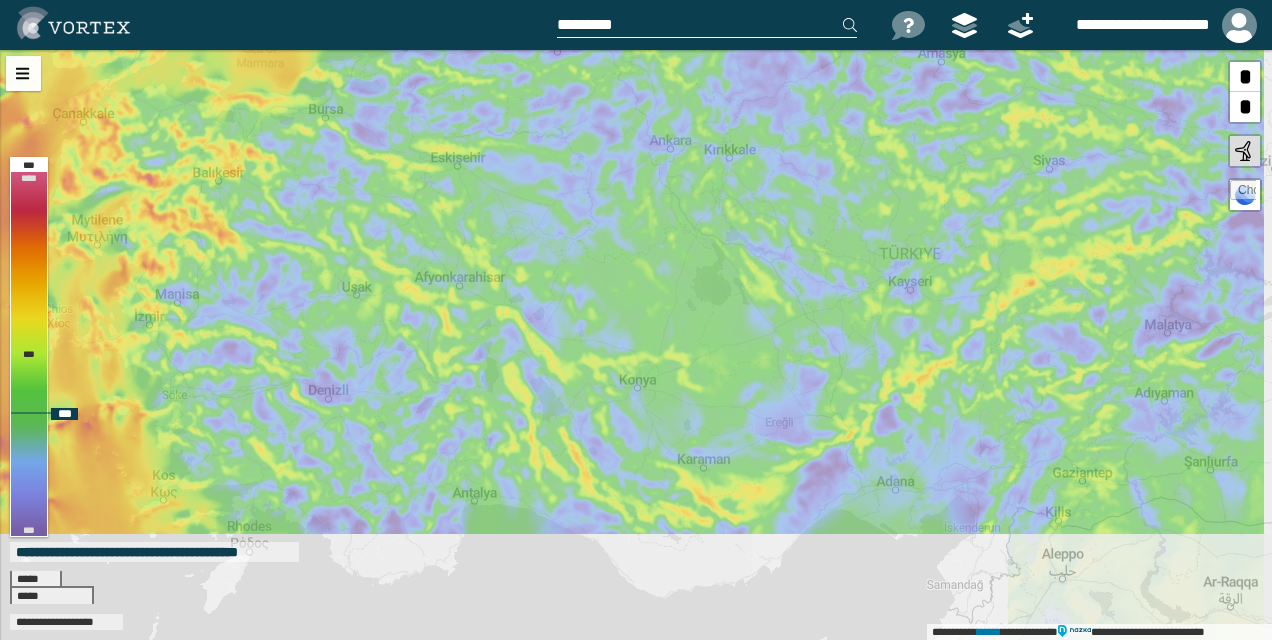 drag, startPoint x: 700, startPoint y: 408, endPoint x: 534, endPoint y: 188, distance: 275.60117 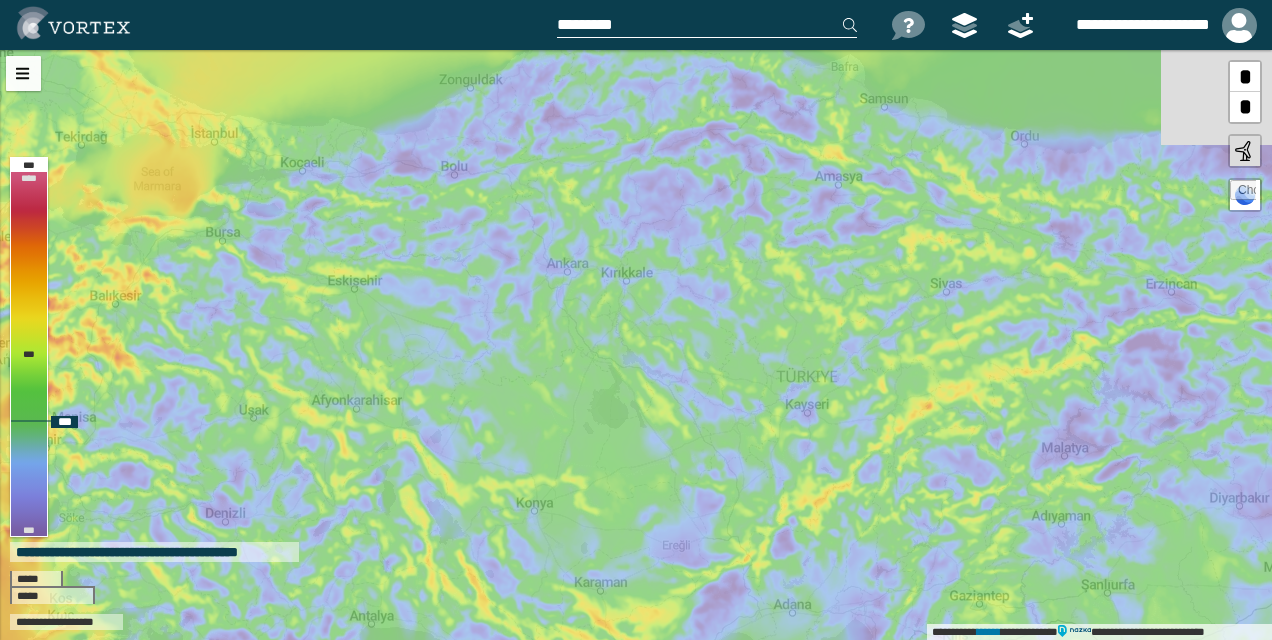 drag, startPoint x: 649, startPoint y: 236, endPoint x: 558, endPoint y: 330, distance: 130.83195 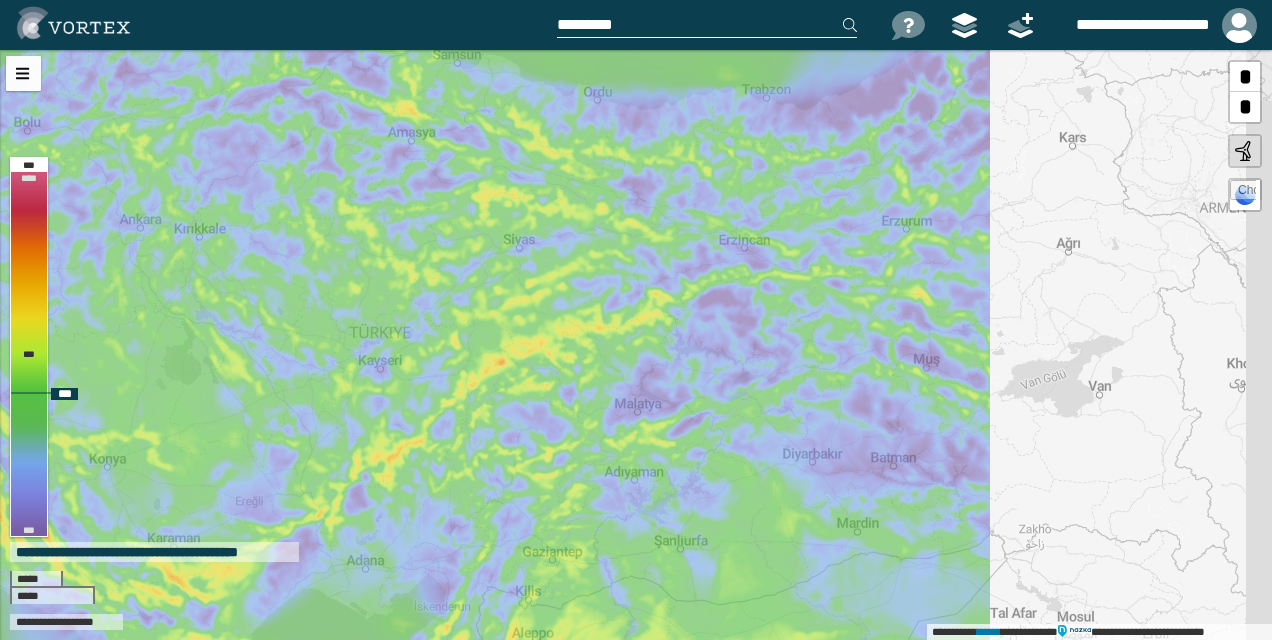 drag, startPoint x: 660, startPoint y: 316, endPoint x: 524, endPoint y: 316, distance: 136 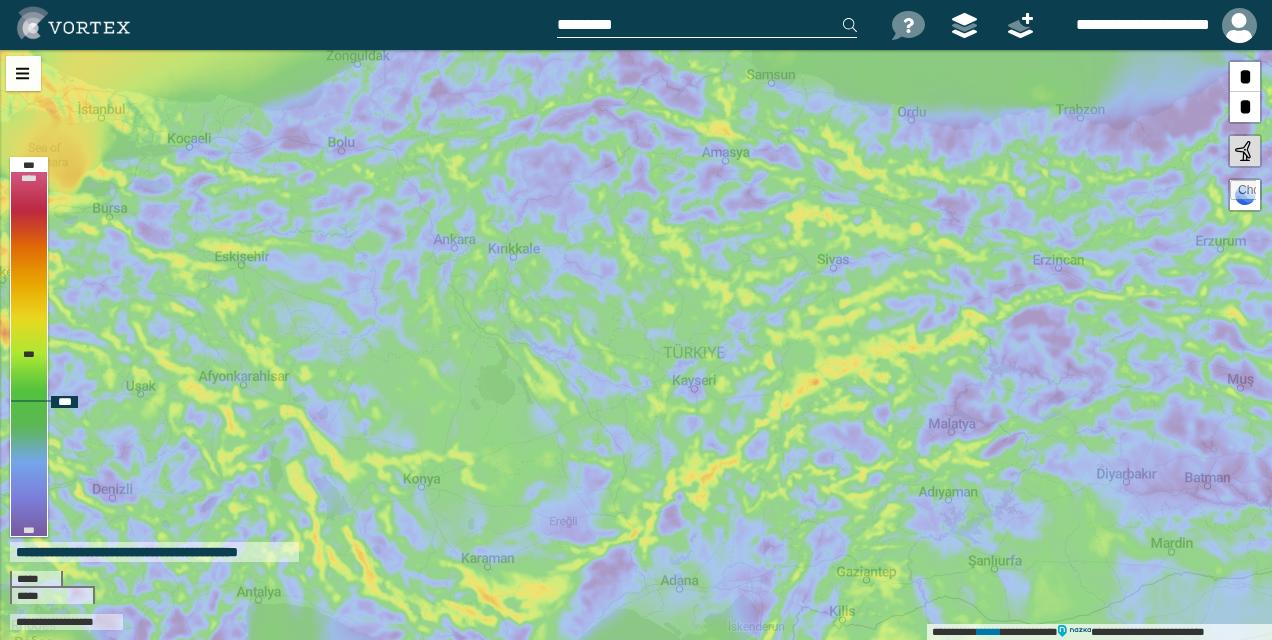 drag, startPoint x: 474, startPoint y: 310, endPoint x: 984, endPoint y: 358, distance: 512.25385 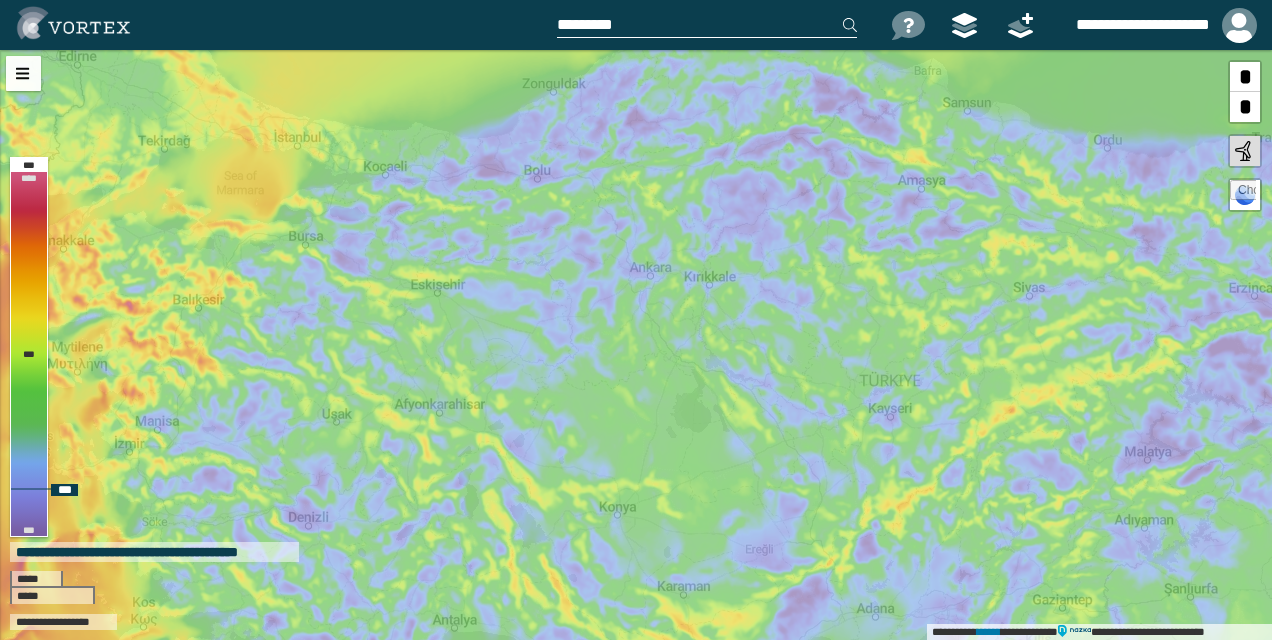 click on "**********" at bounding box center [636, 345] 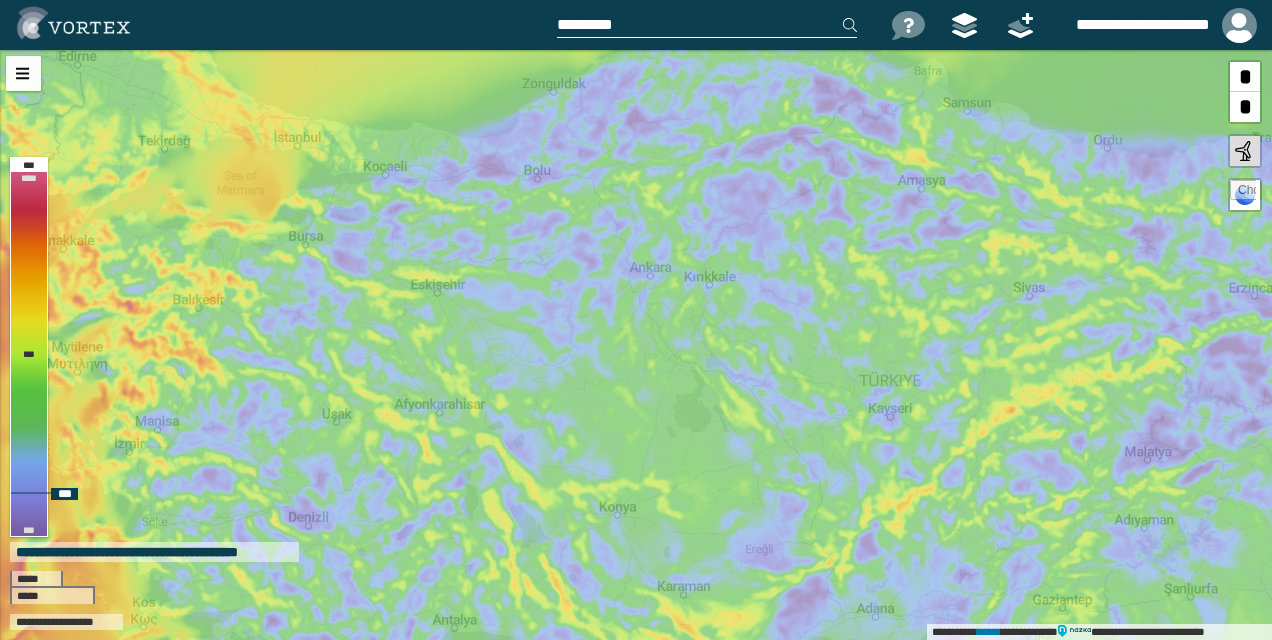 click on "**********" at bounding box center [636, 345] 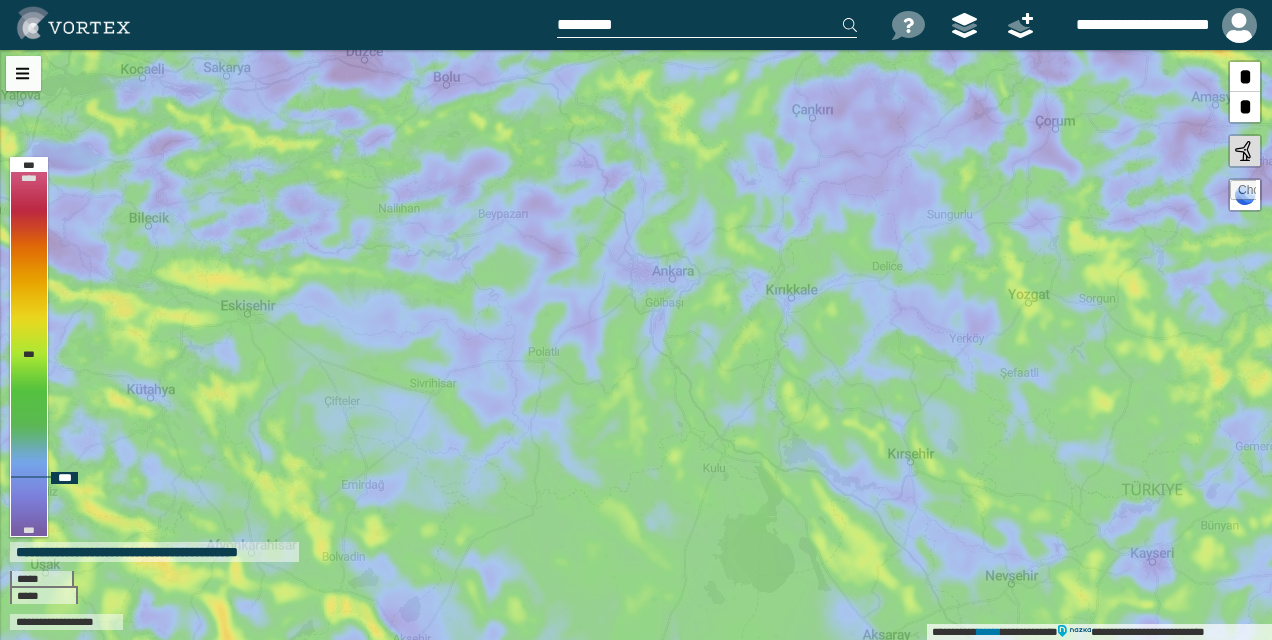 click on "**********" at bounding box center [636, 345] 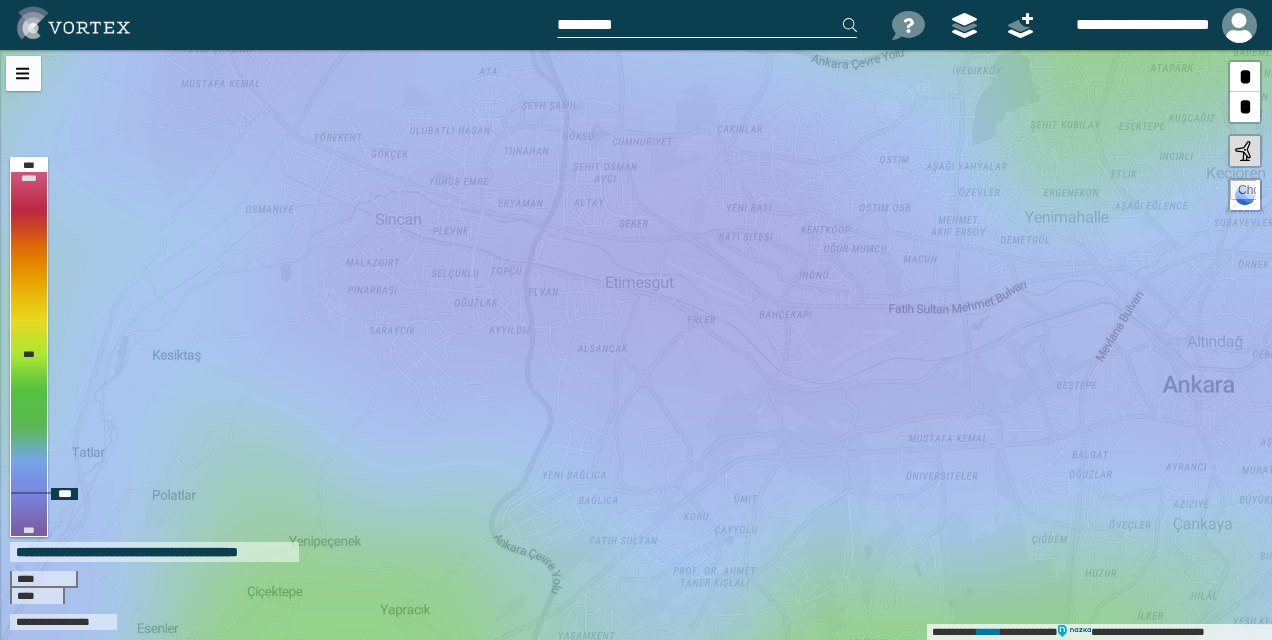 click on "**********" at bounding box center (636, 345) 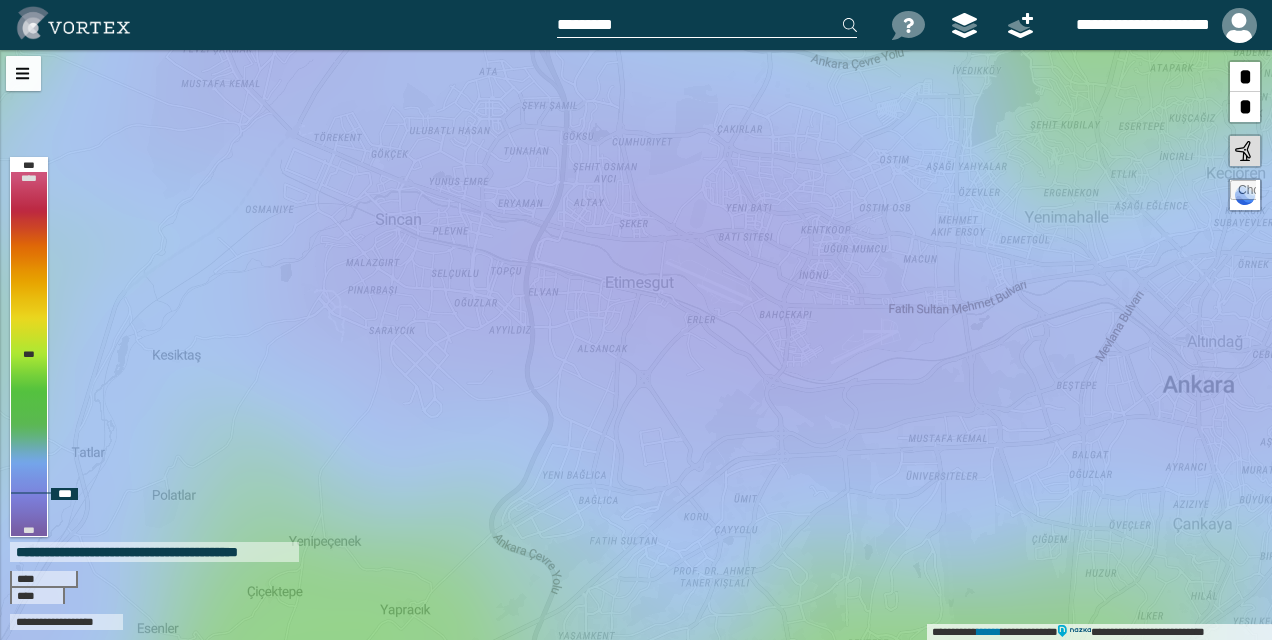 drag, startPoint x: 580, startPoint y: 262, endPoint x: 557, endPoint y: 260, distance: 23.086792 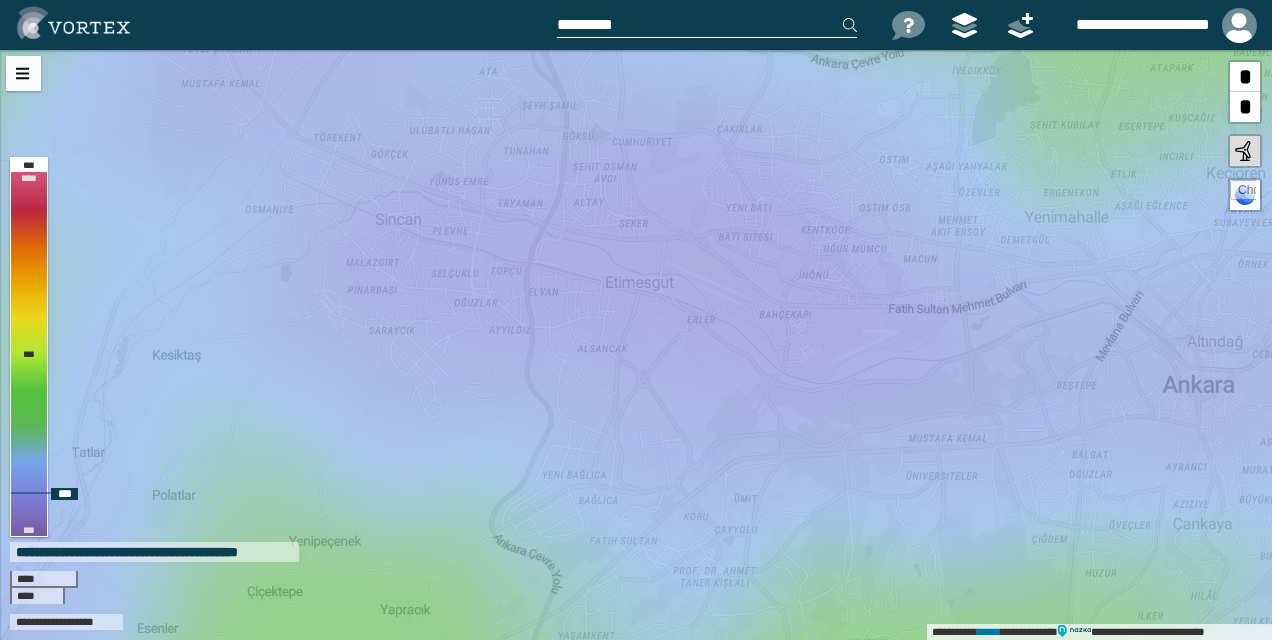 click on "**********" at bounding box center [636, 345] 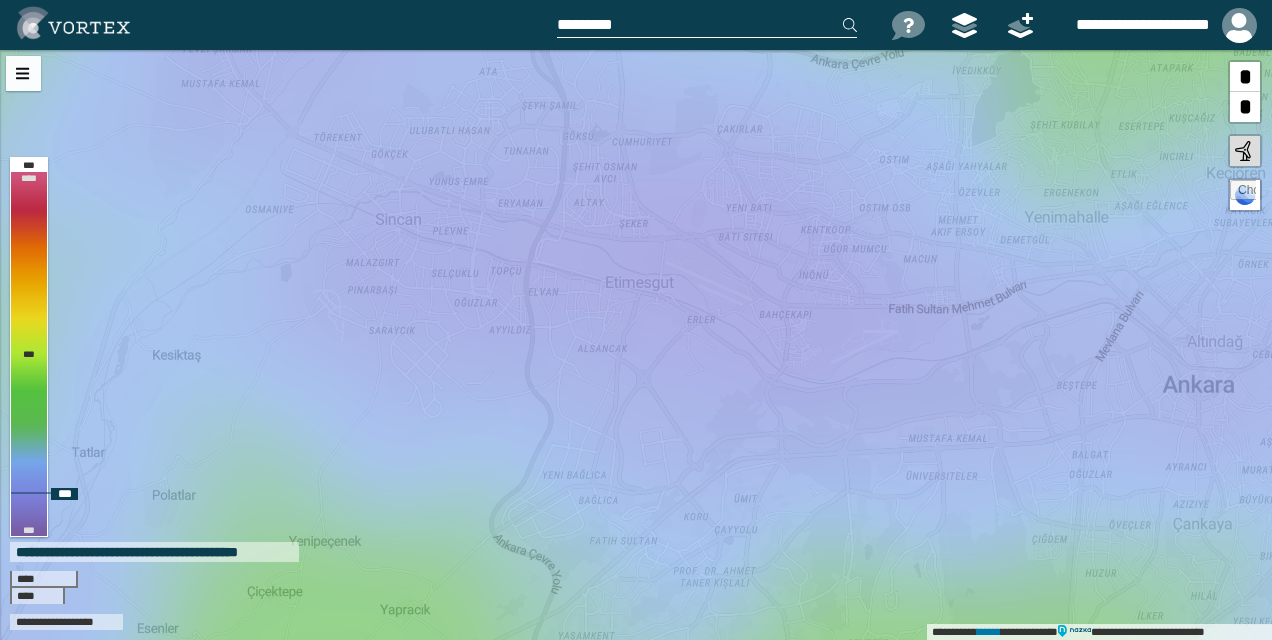 click on "**********" at bounding box center [636, 345] 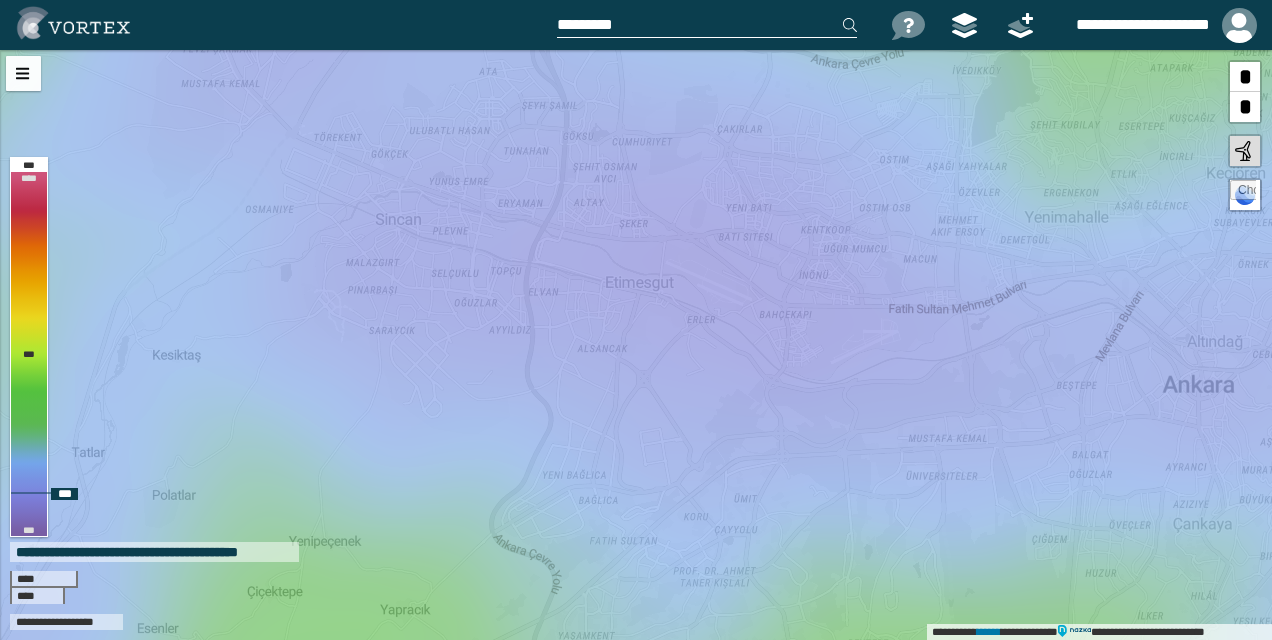 click on "**********" at bounding box center [636, 345] 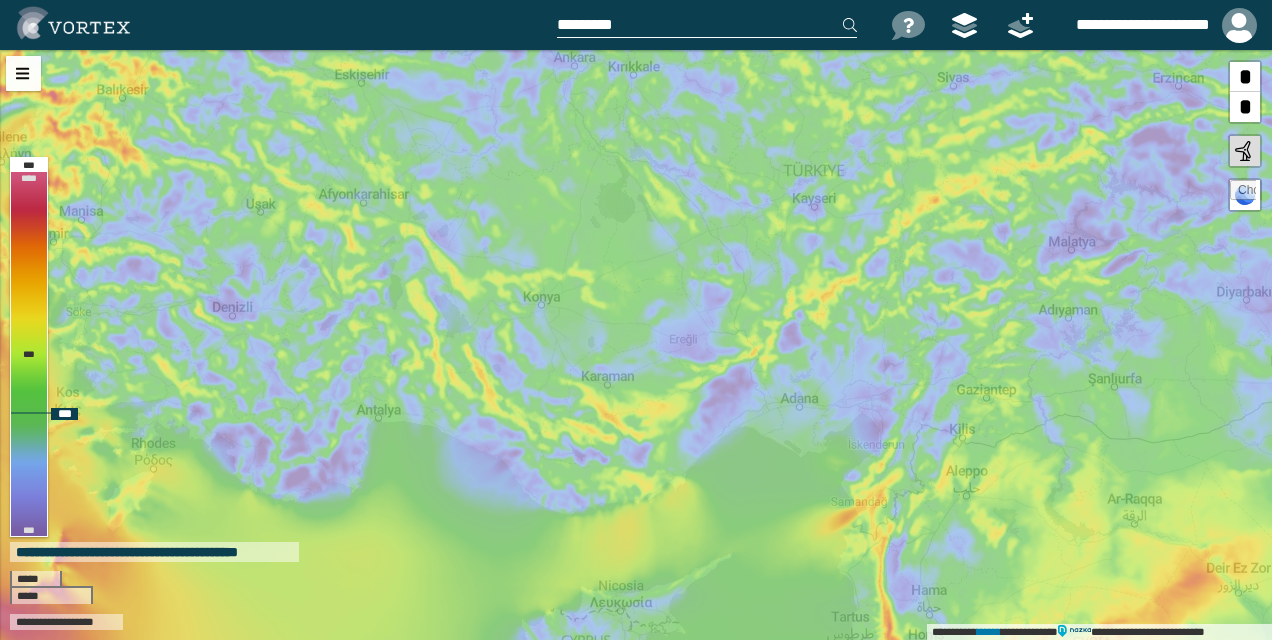 drag, startPoint x: 1070, startPoint y: 349, endPoint x: 566, endPoint y: 252, distance: 513.24945 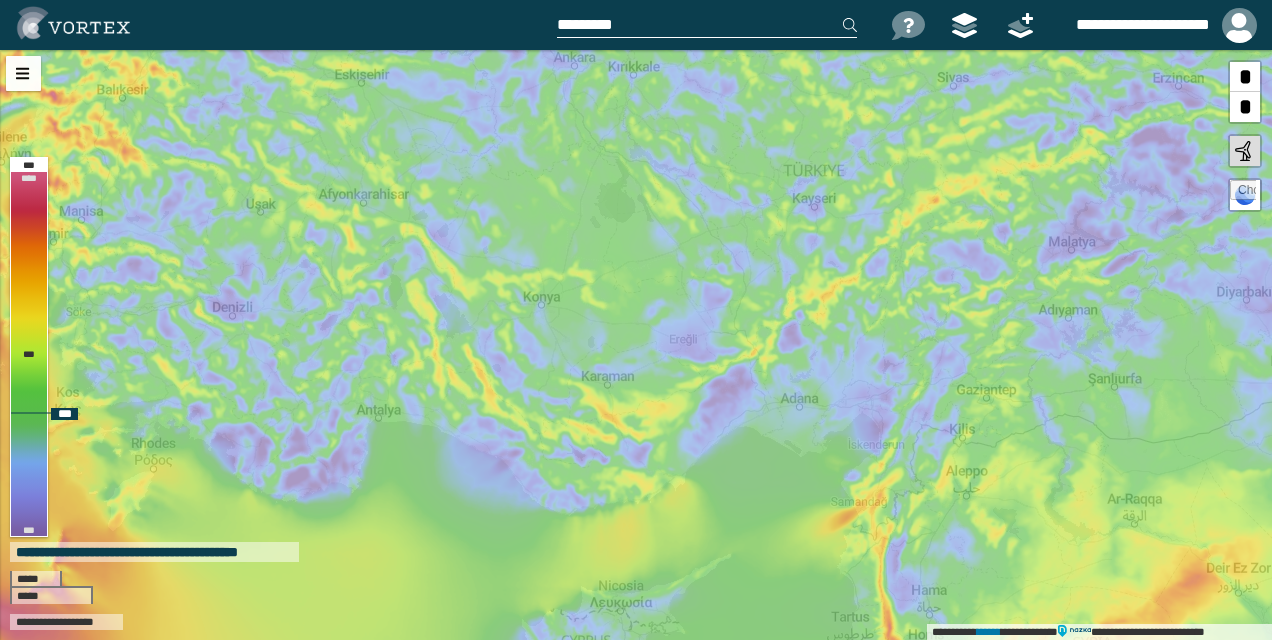 click on "**********" at bounding box center (636, 345) 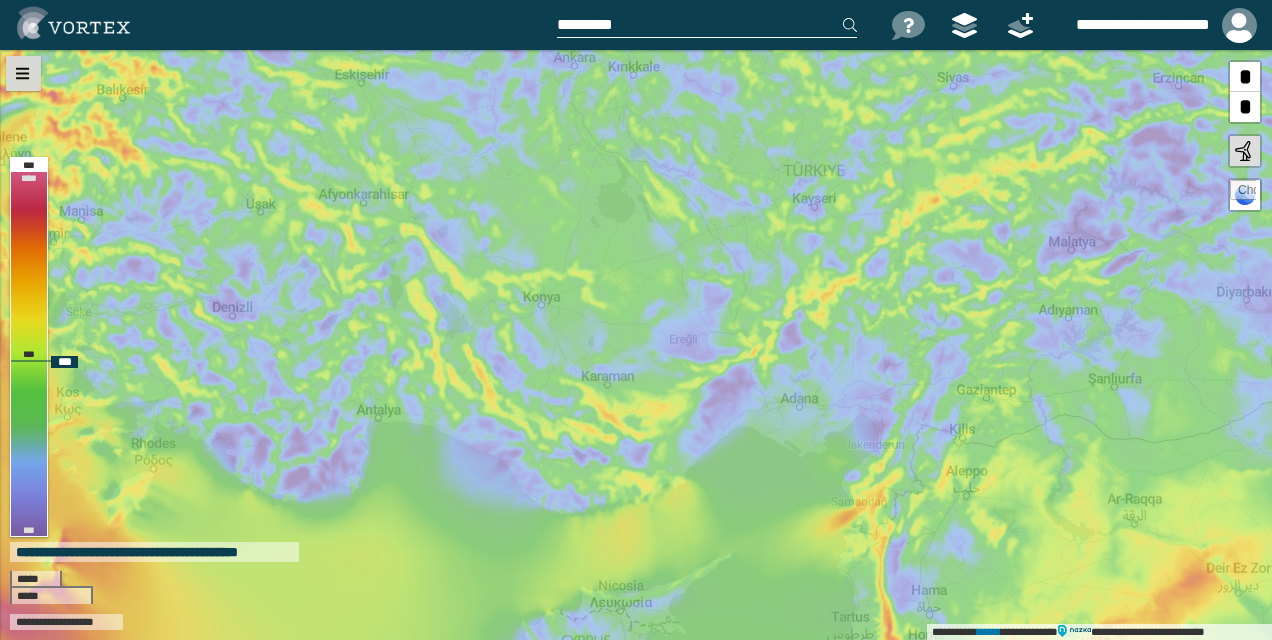 click at bounding box center (23, 73) 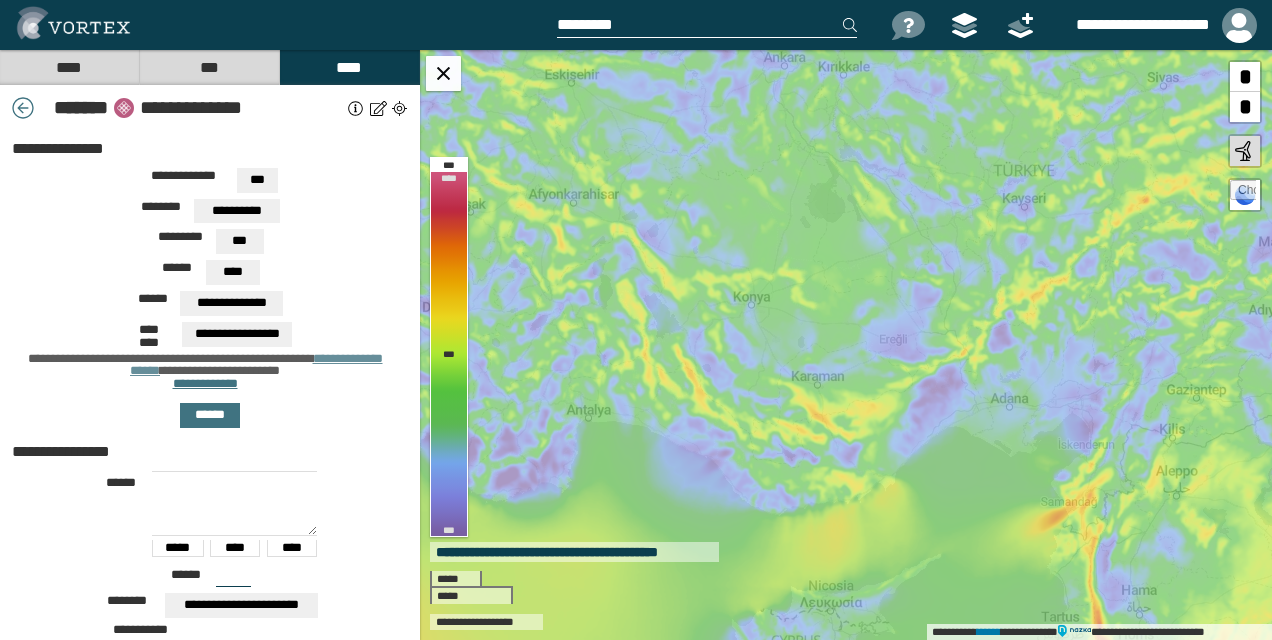 click on "****" at bounding box center [69, 67] 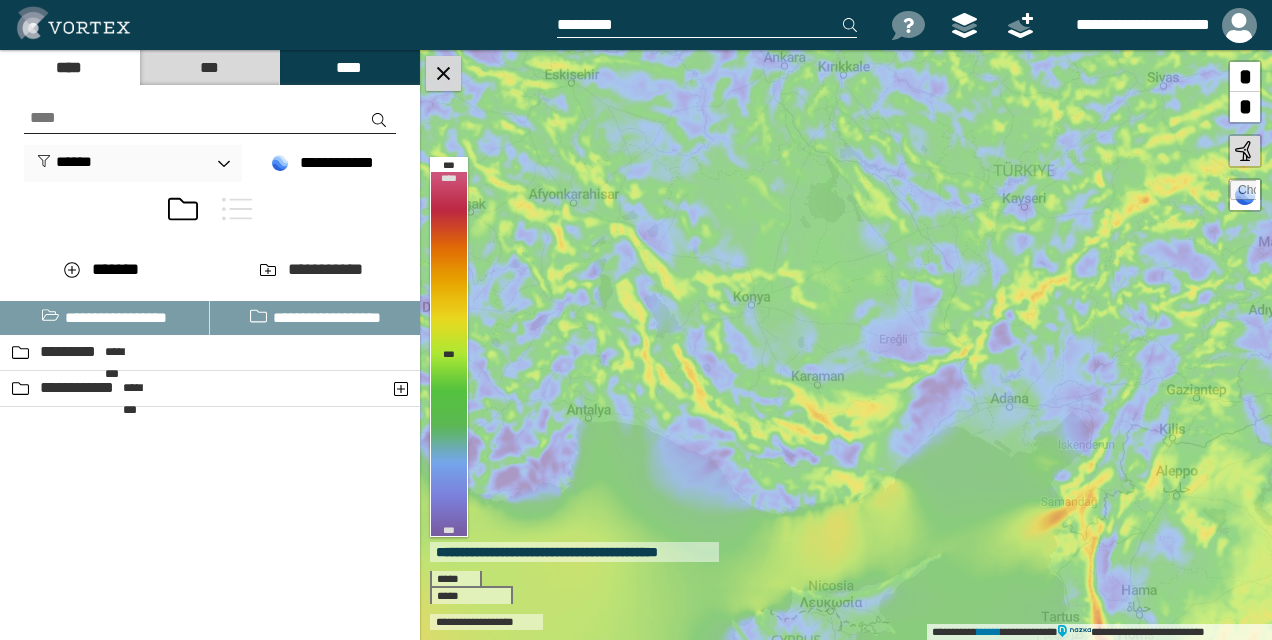 click at bounding box center [443, 73] 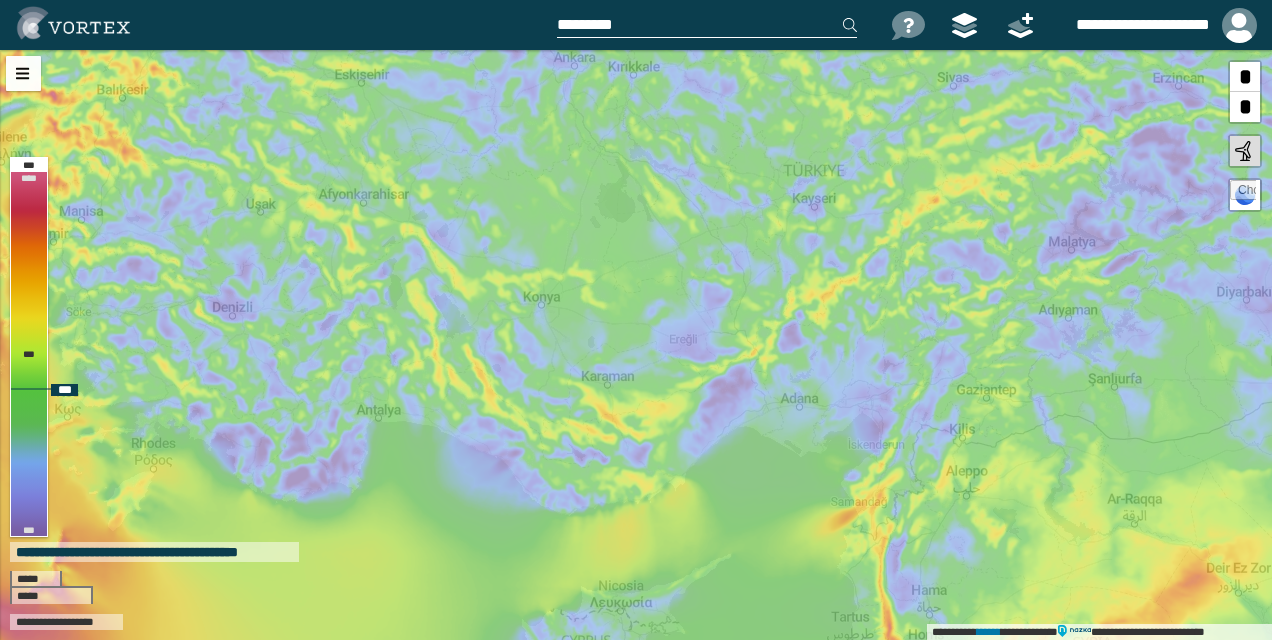 click at bounding box center [1243, 193] 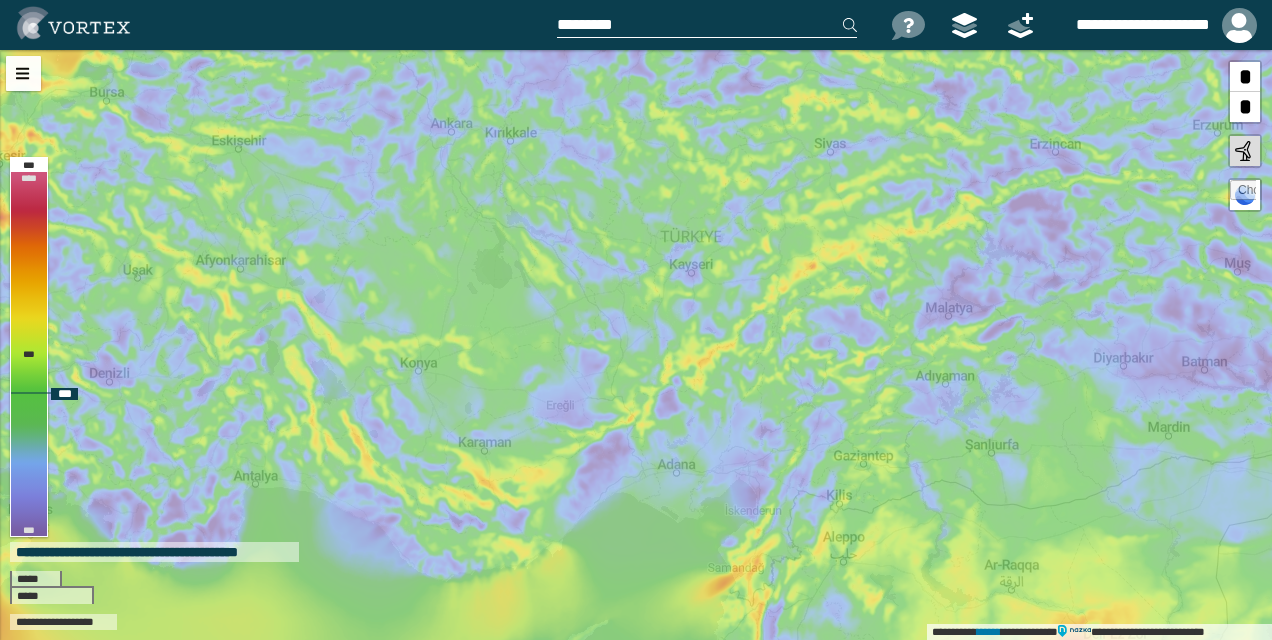 drag, startPoint x: 858, startPoint y: 281, endPoint x: 568, endPoint y: 357, distance: 299.79327 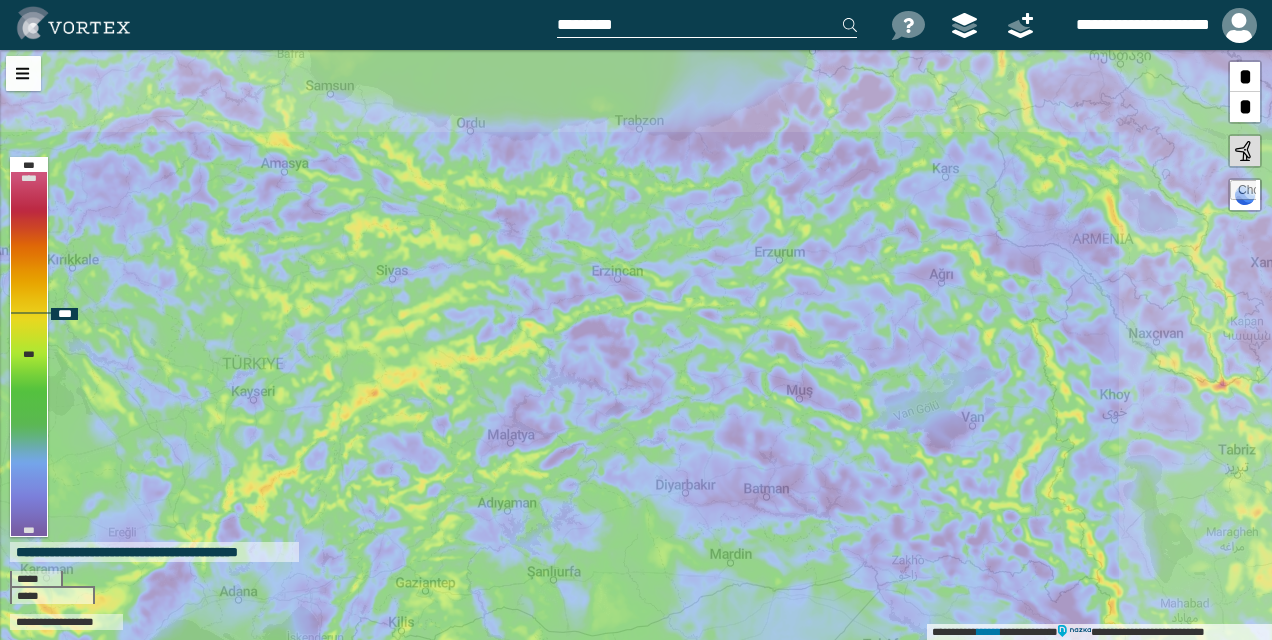 drag, startPoint x: 784, startPoint y: 258, endPoint x: 526, endPoint y: 344, distance: 271.95587 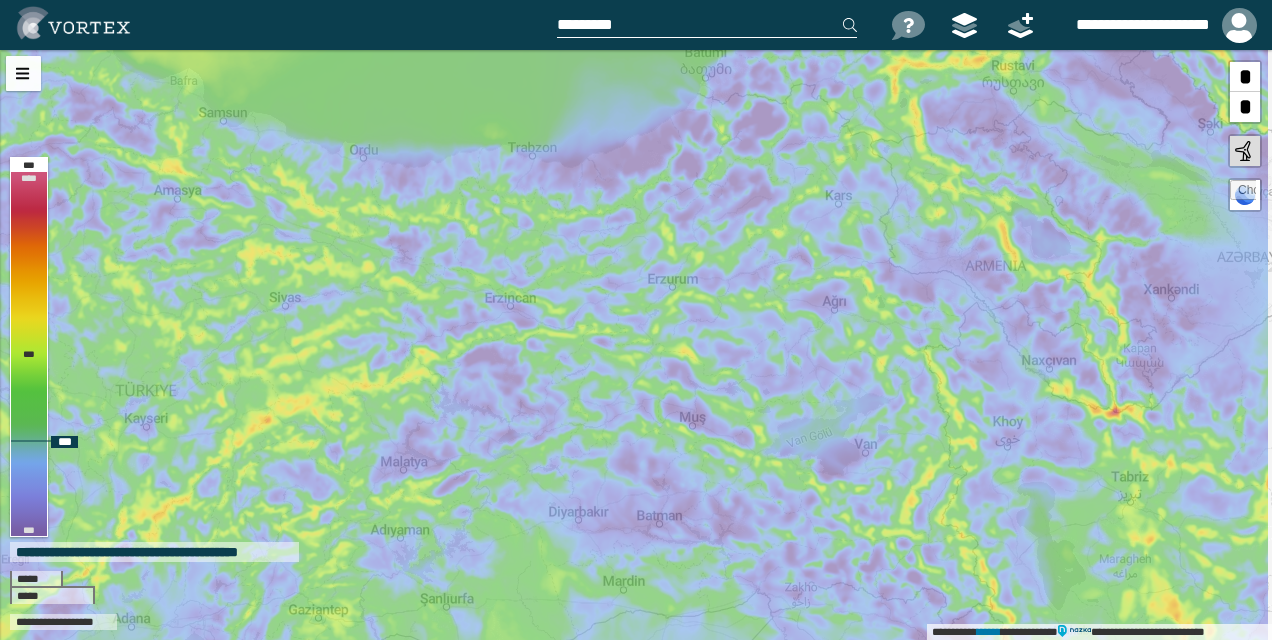 drag, startPoint x: 806, startPoint y: 316, endPoint x: 705, endPoint y: 339, distance: 103.58572 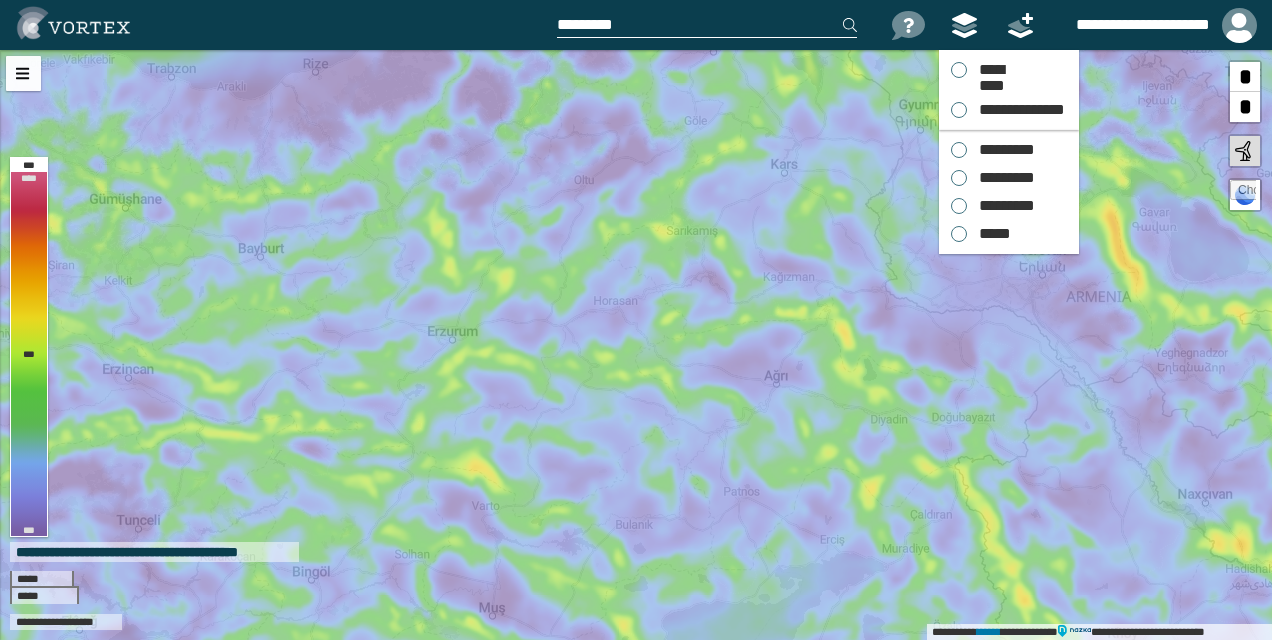 click at bounding box center (964, 25) 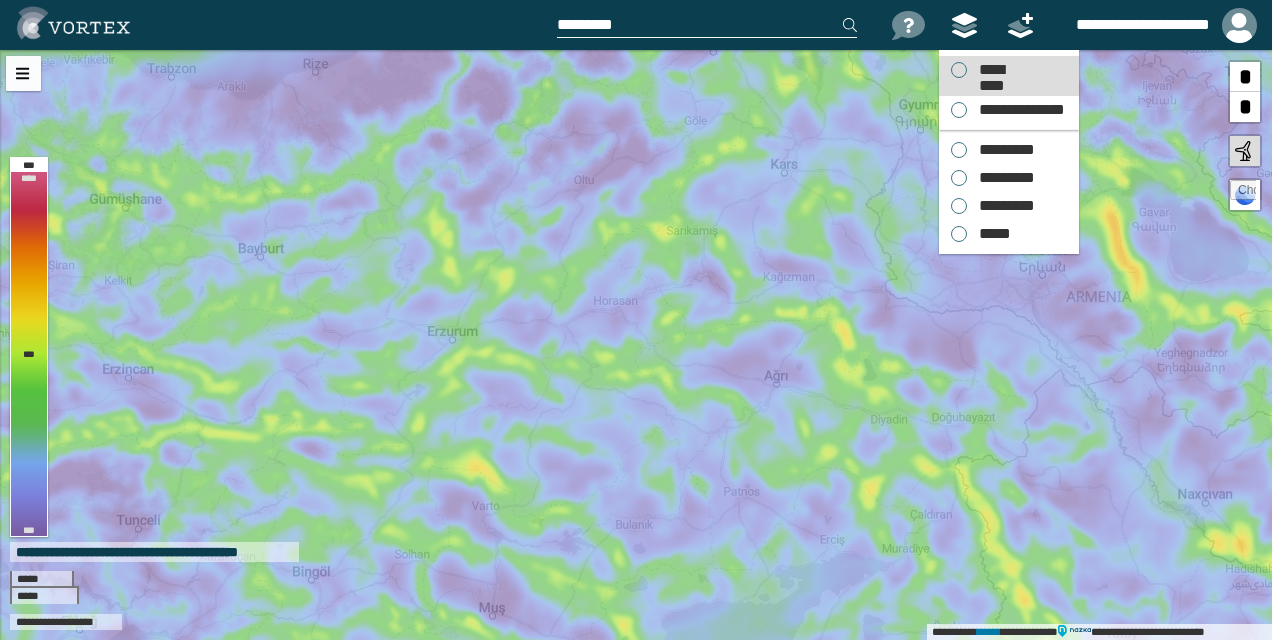 click on "*********" at bounding box center (991, 70) 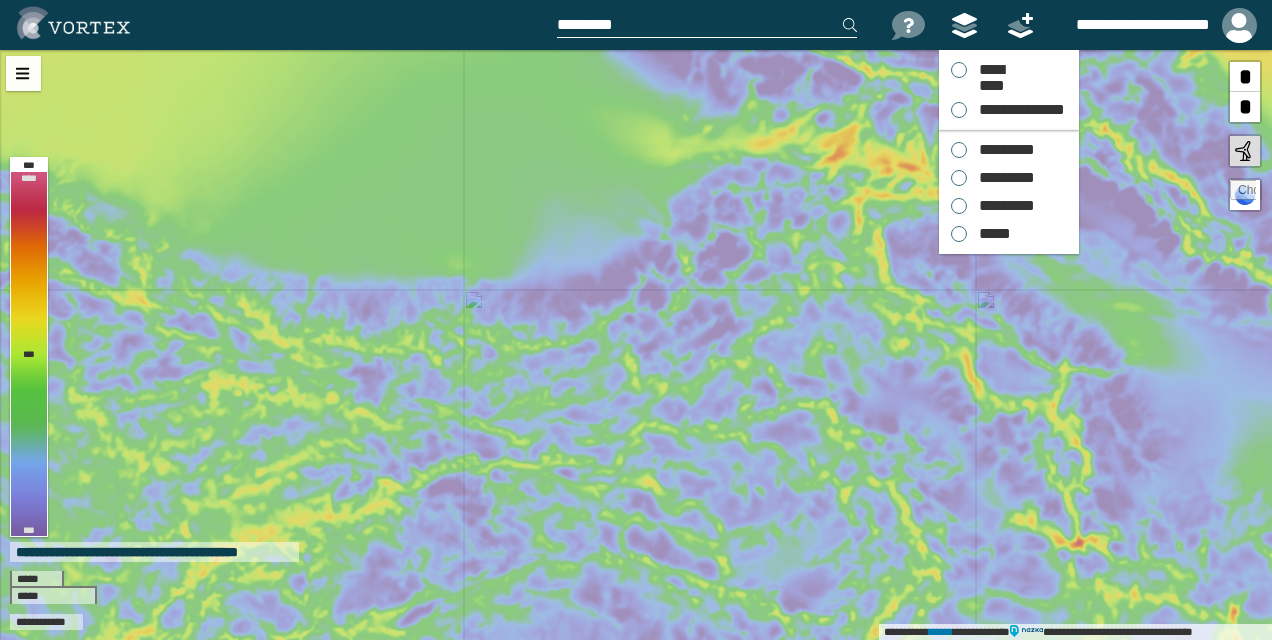 click at bounding box center (964, 25) 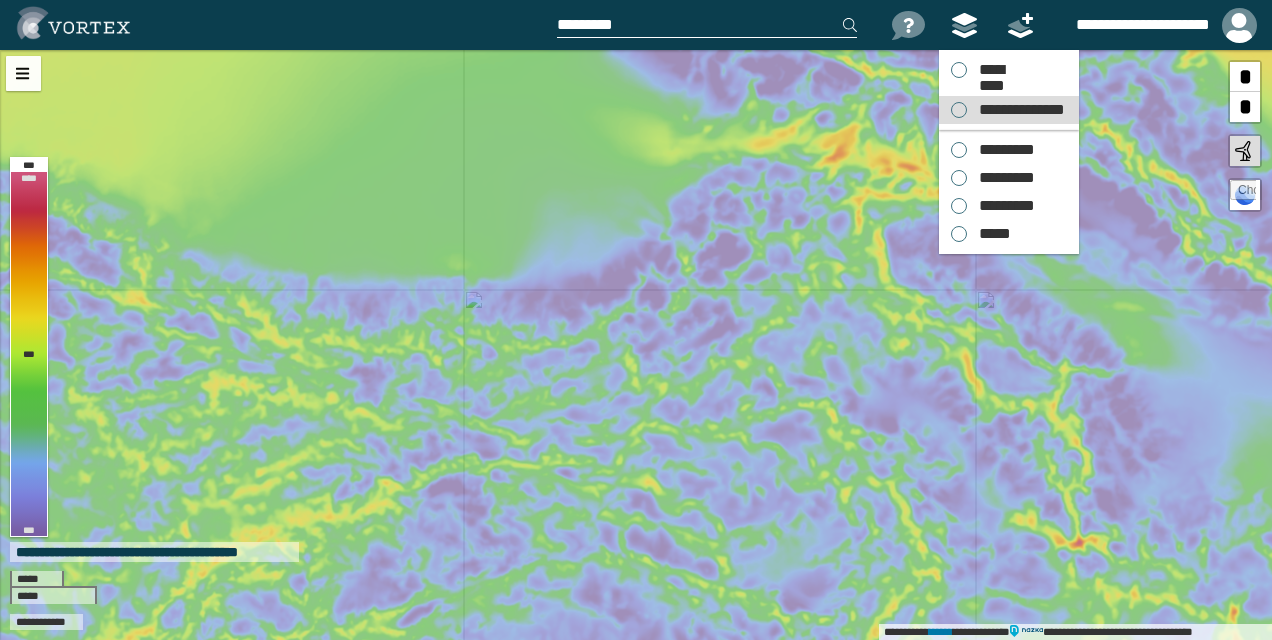 click on "**********" at bounding box center (1009, 110) 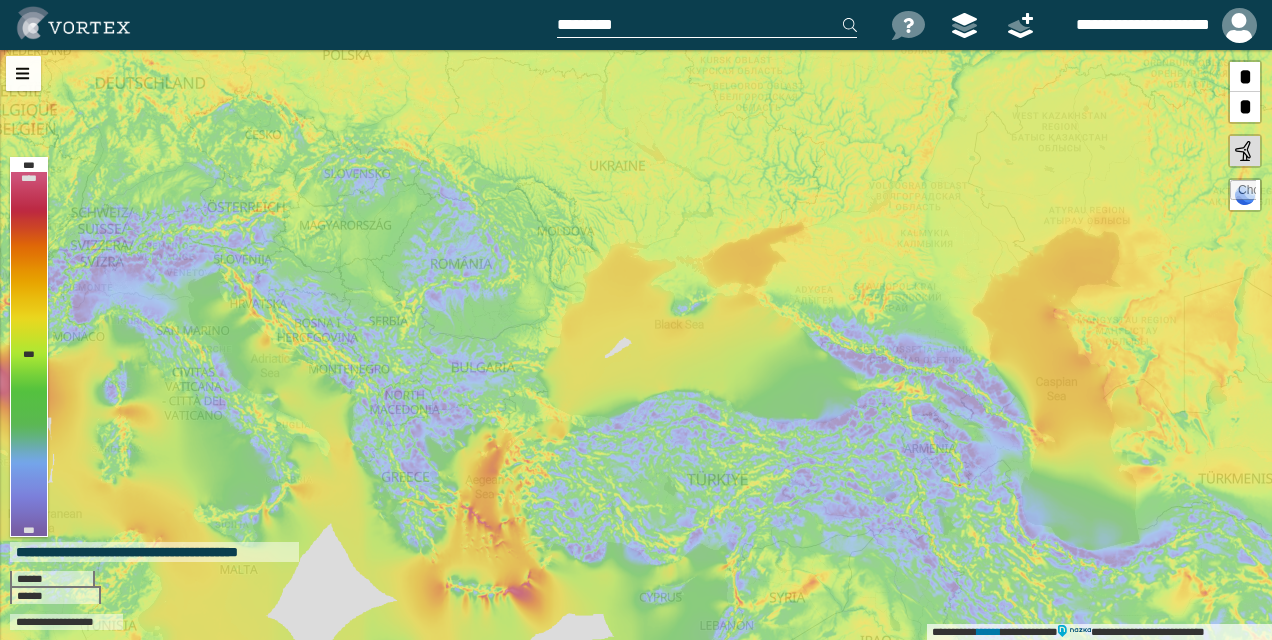 click at bounding box center (707, 25) 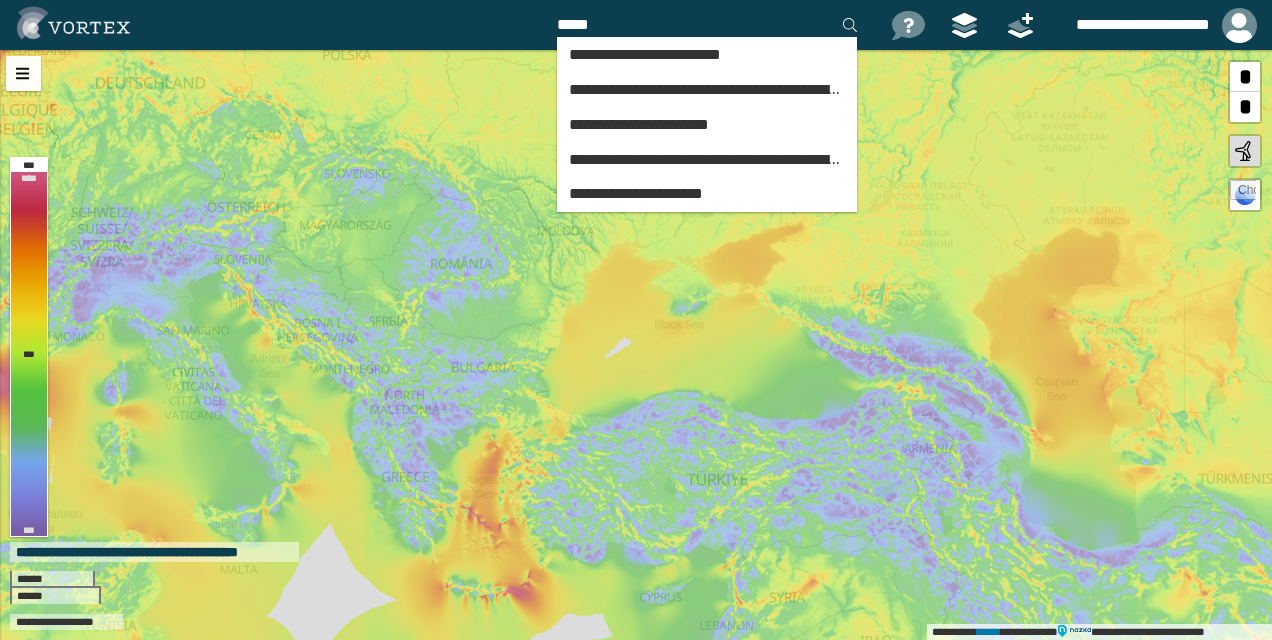 drag, startPoint x: 658, startPoint y: 32, endPoint x: 540, endPoint y: 30, distance: 118.016945 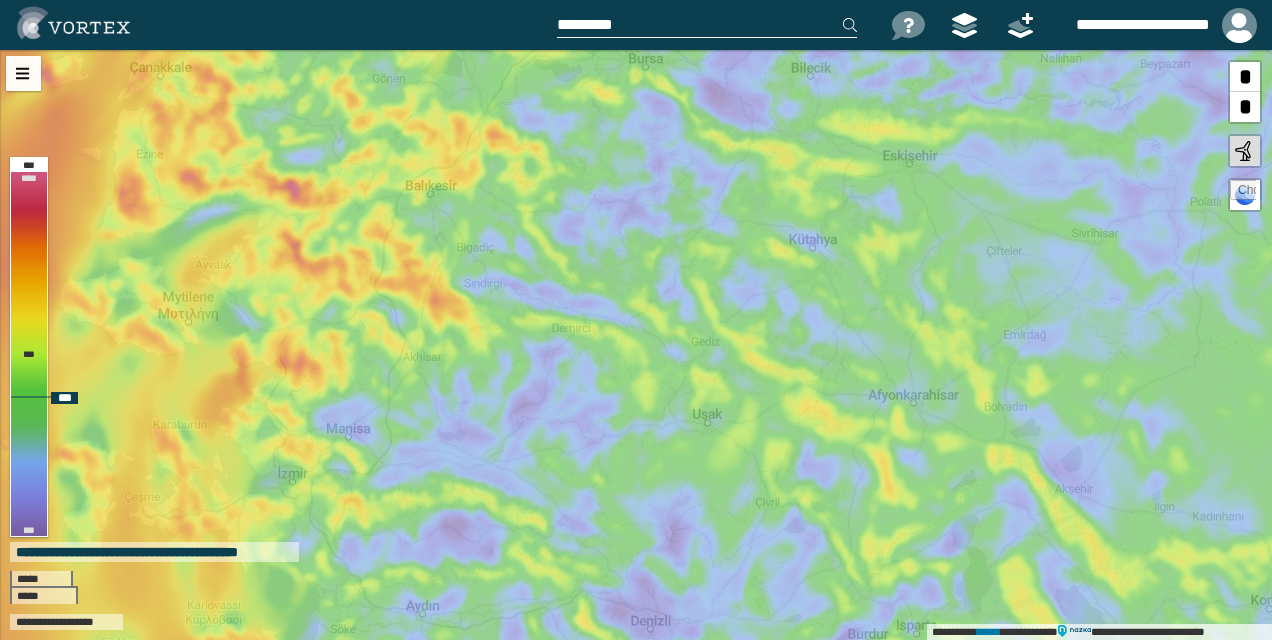 drag, startPoint x: 340, startPoint y: 464, endPoint x: 407, endPoint y: 396, distance: 95.462036 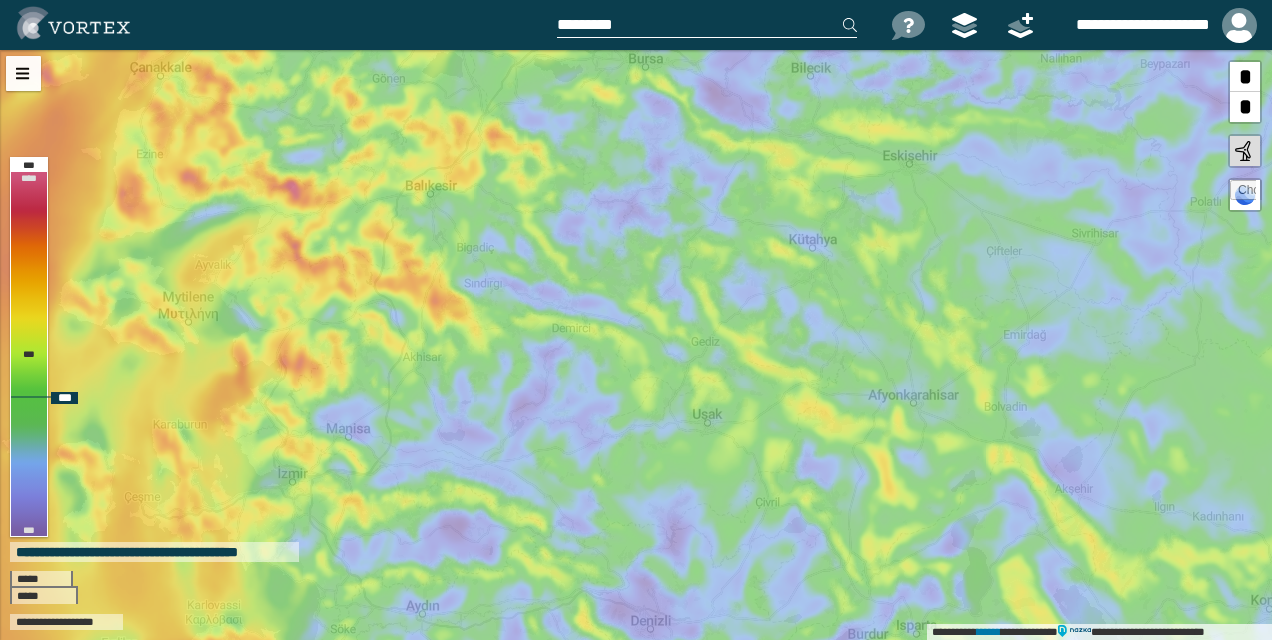 click on "**********" at bounding box center (636, 345) 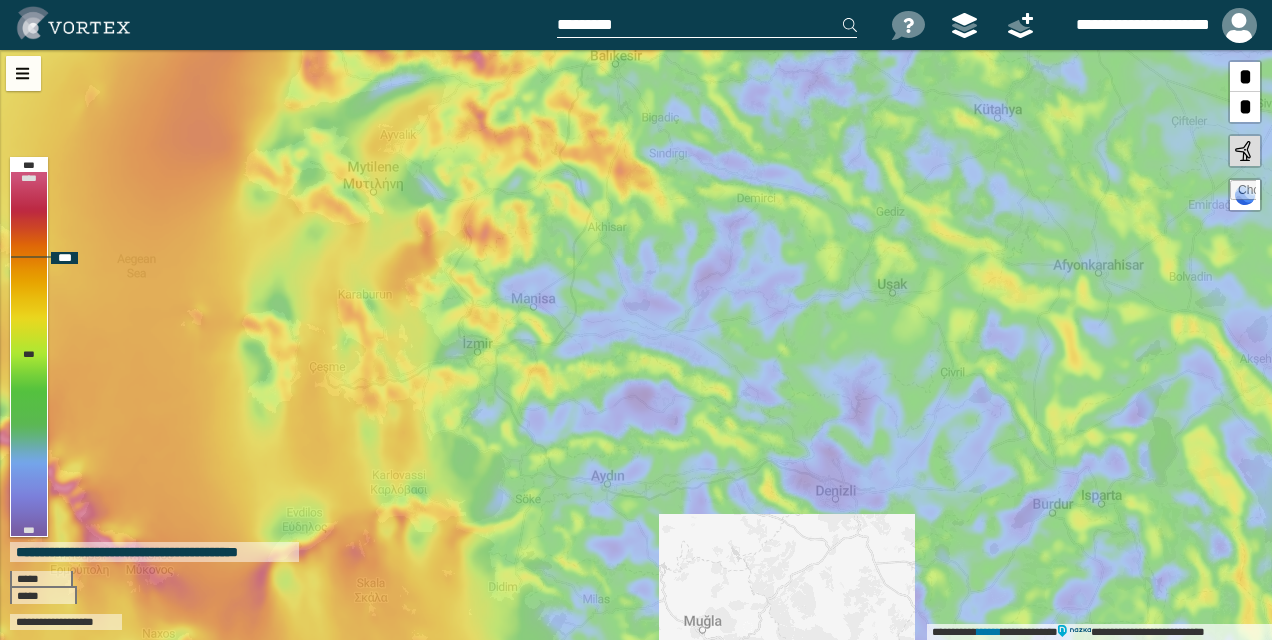 drag, startPoint x: 305, startPoint y: 369, endPoint x: 490, endPoint y: 239, distance: 226.10838 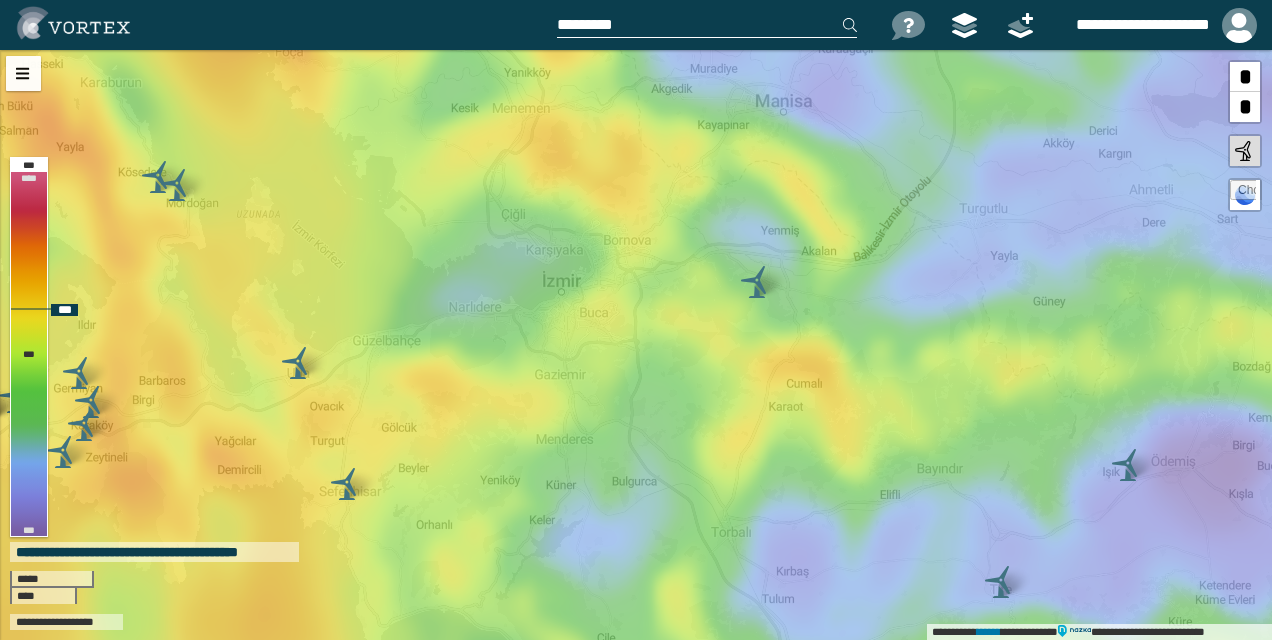 drag, startPoint x: 442, startPoint y: 278, endPoint x: 317, endPoint y: 406, distance: 178.9106 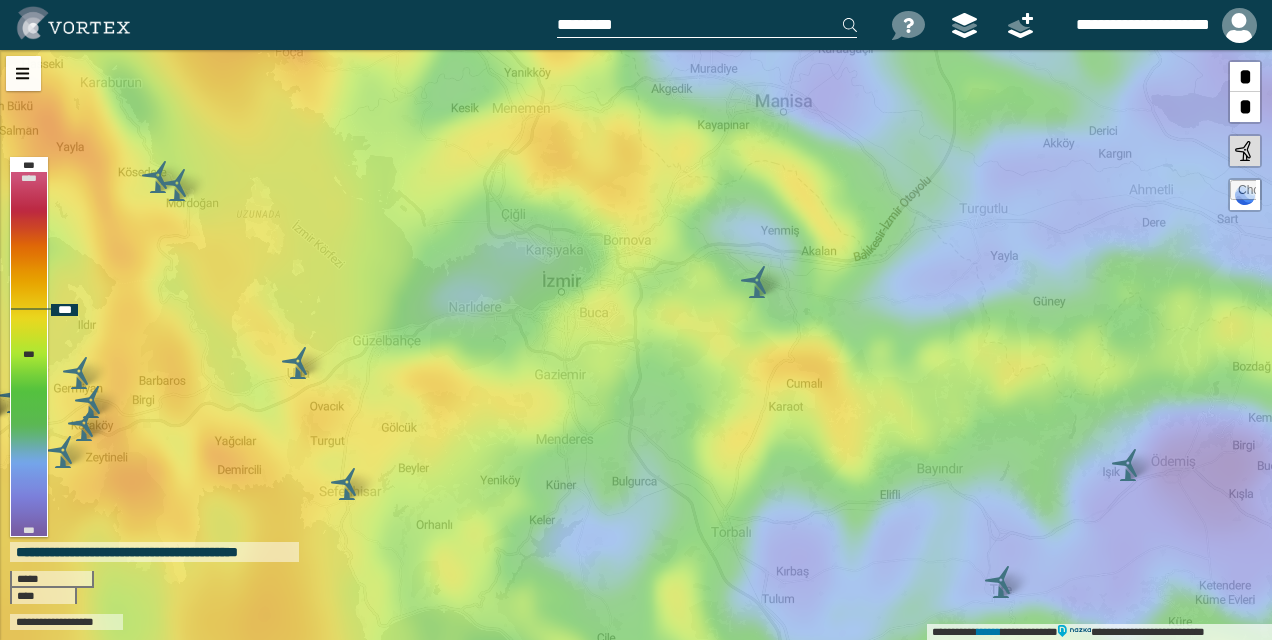 click on "**********" at bounding box center (636, 345) 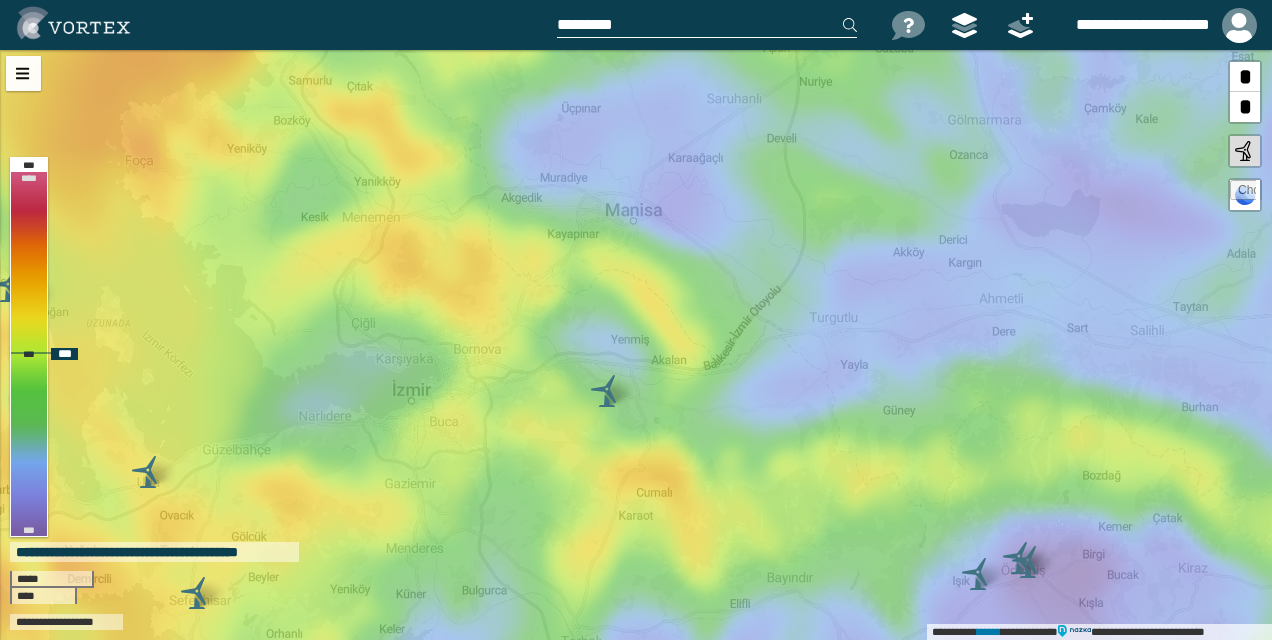 drag, startPoint x: 630, startPoint y: 276, endPoint x: 496, endPoint y: 368, distance: 162.5423 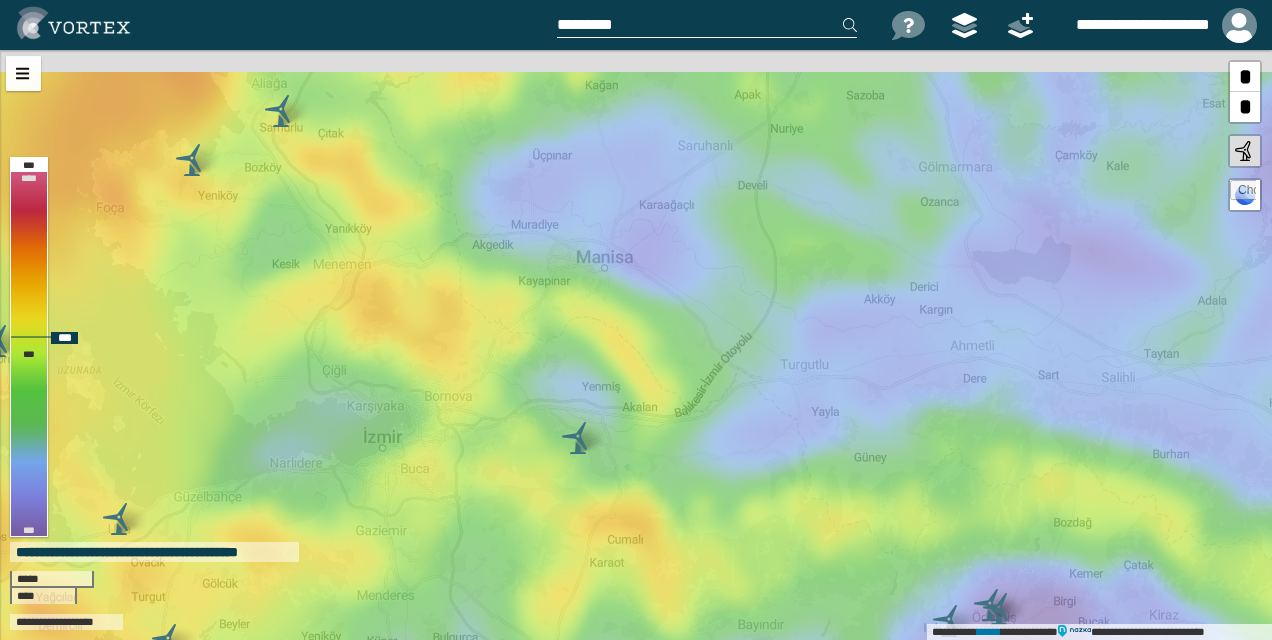 drag, startPoint x: 528, startPoint y: 299, endPoint x: 500, endPoint y: 348, distance: 56.435802 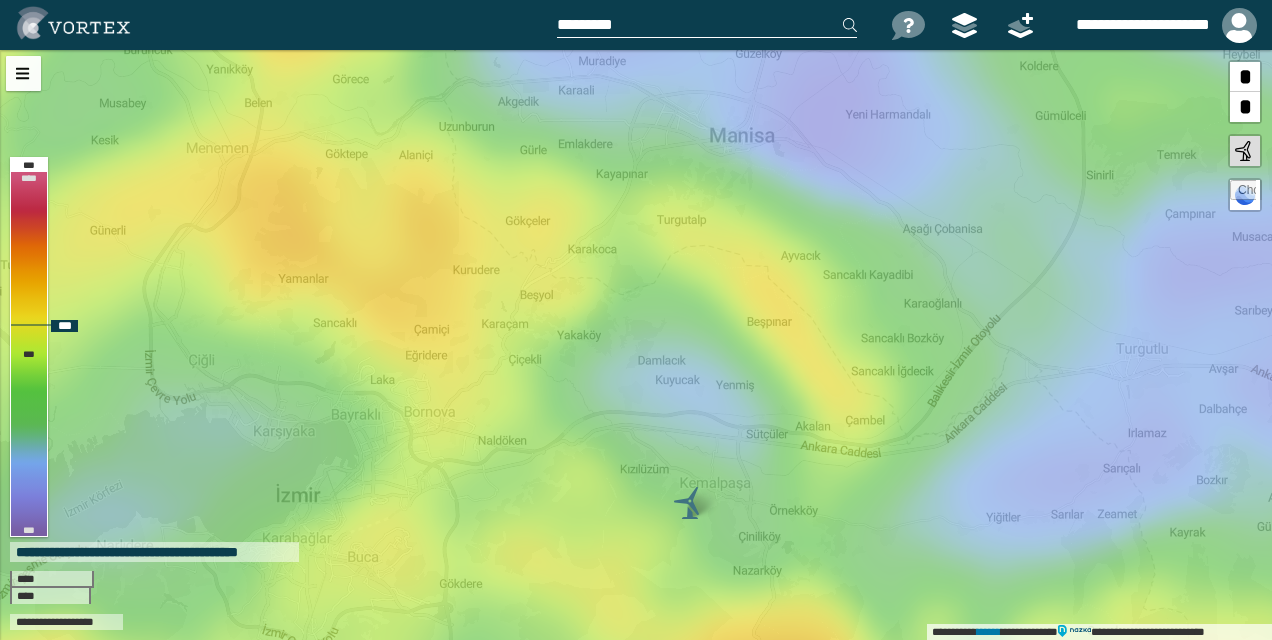 drag, startPoint x: 481, startPoint y: 359, endPoint x: 523, endPoint y: 254, distance: 113.08846 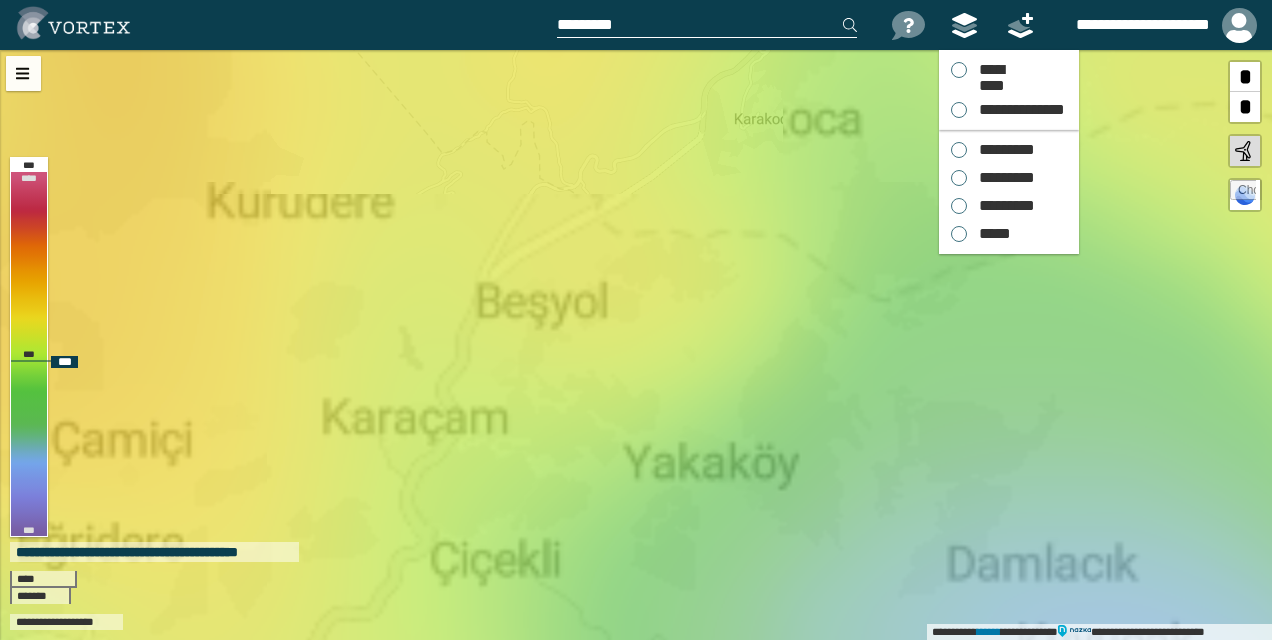 click at bounding box center (964, 25) 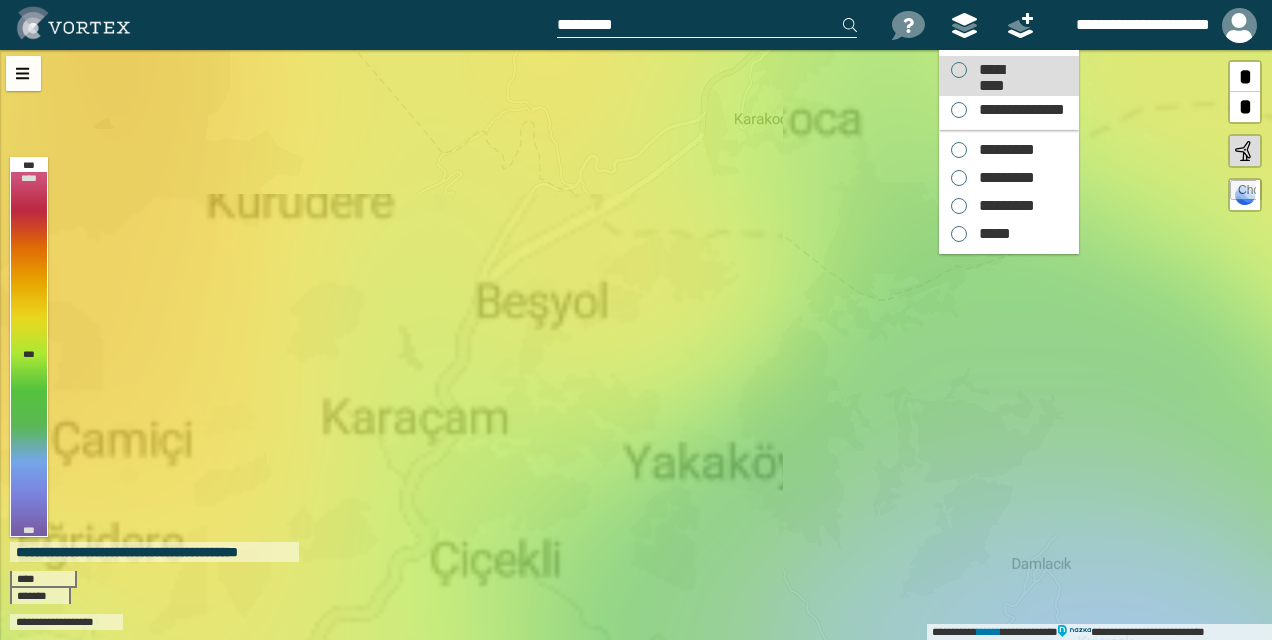 click on "*********" at bounding box center (991, 70) 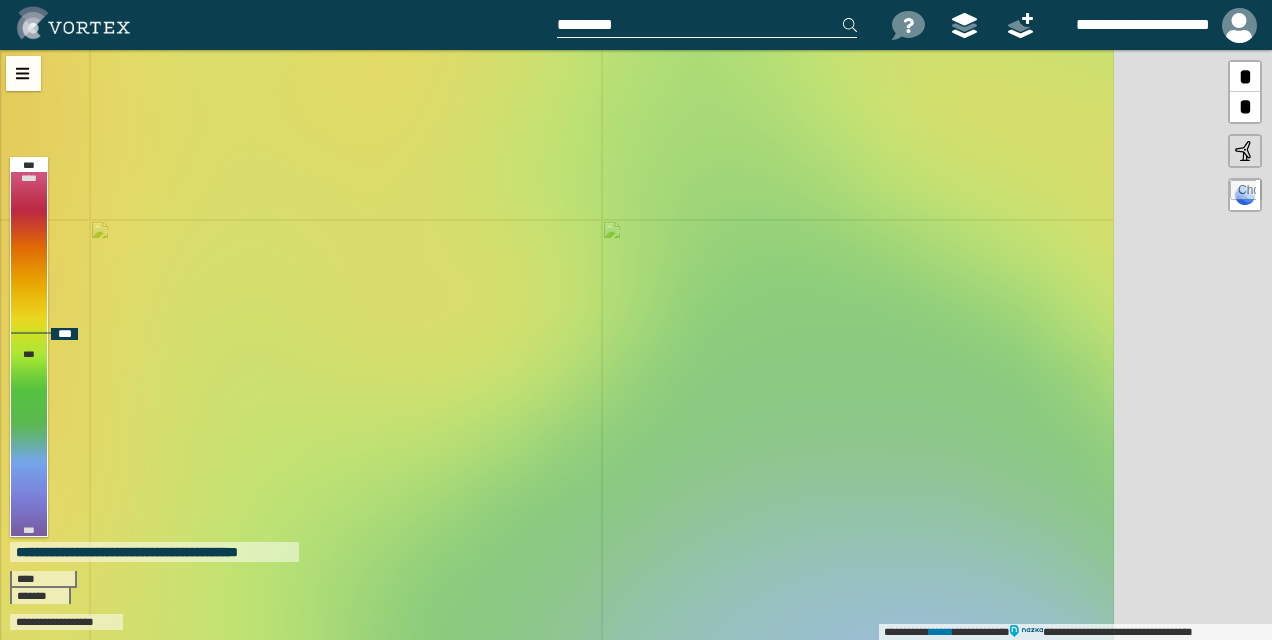 drag, startPoint x: 656, startPoint y: 317, endPoint x: 464, endPoint y: 350, distance: 194.81529 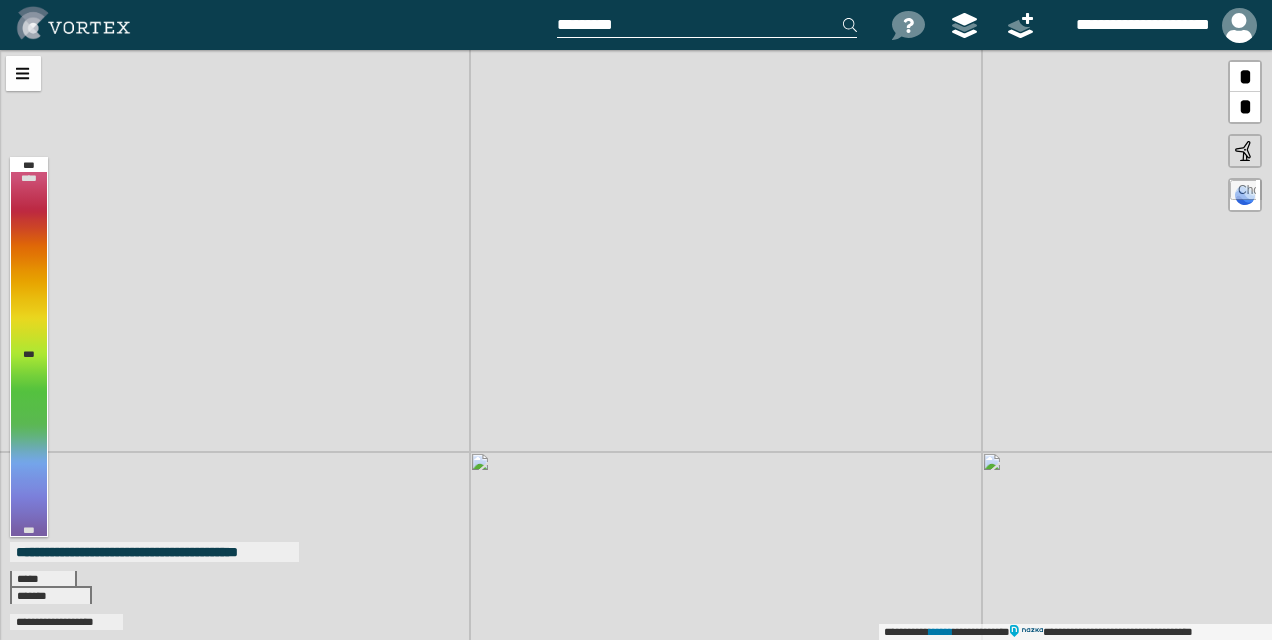 drag, startPoint x: 750, startPoint y: 138, endPoint x: 626, endPoint y: 410, distance: 298.93143 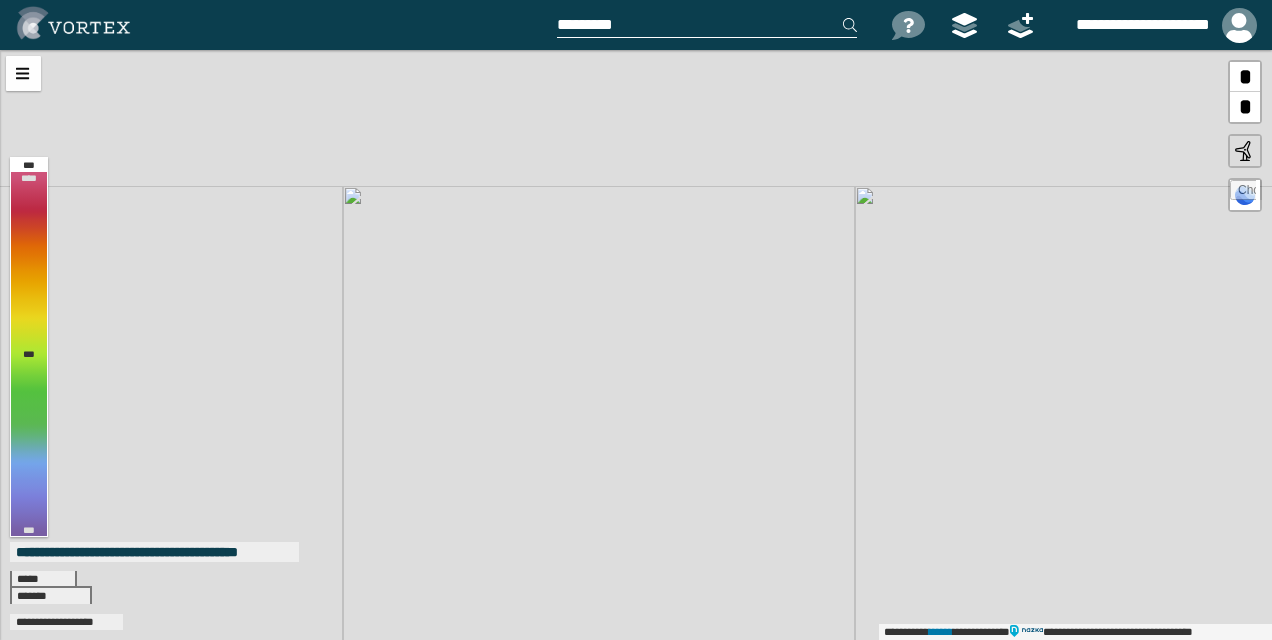 drag, startPoint x: 780, startPoint y: 200, endPoint x: 654, endPoint y: 446, distance: 276.39102 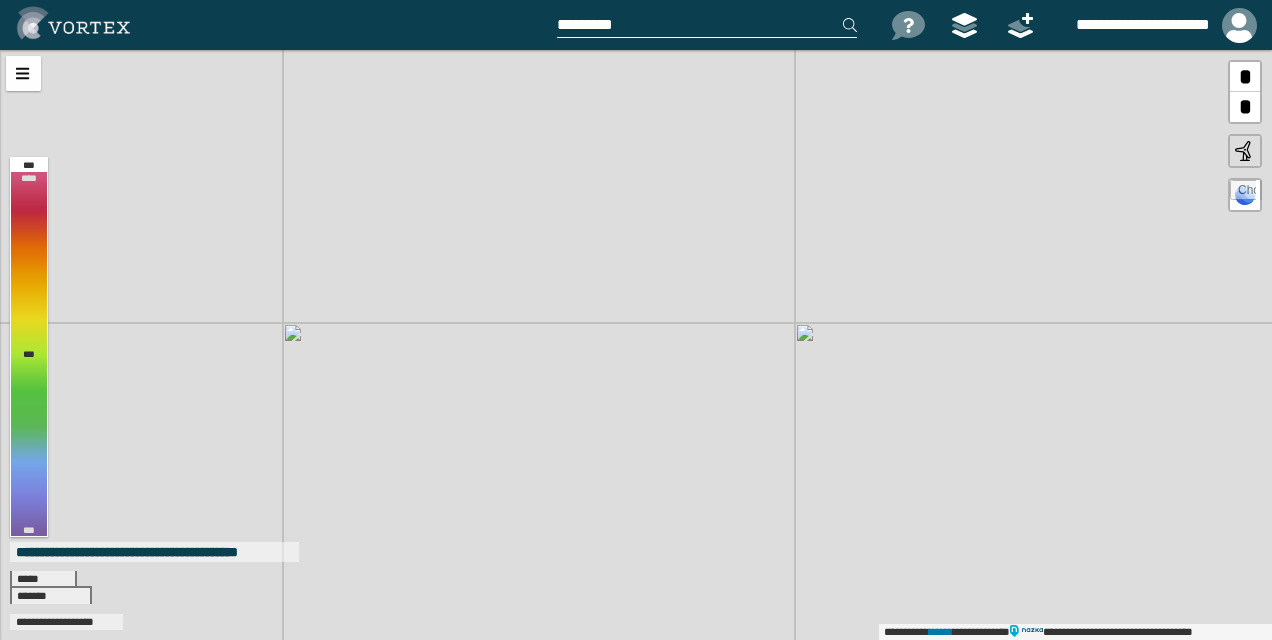 drag, startPoint x: 741, startPoint y: 234, endPoint x: 615, endPoint y: 527, distance: 318.94357 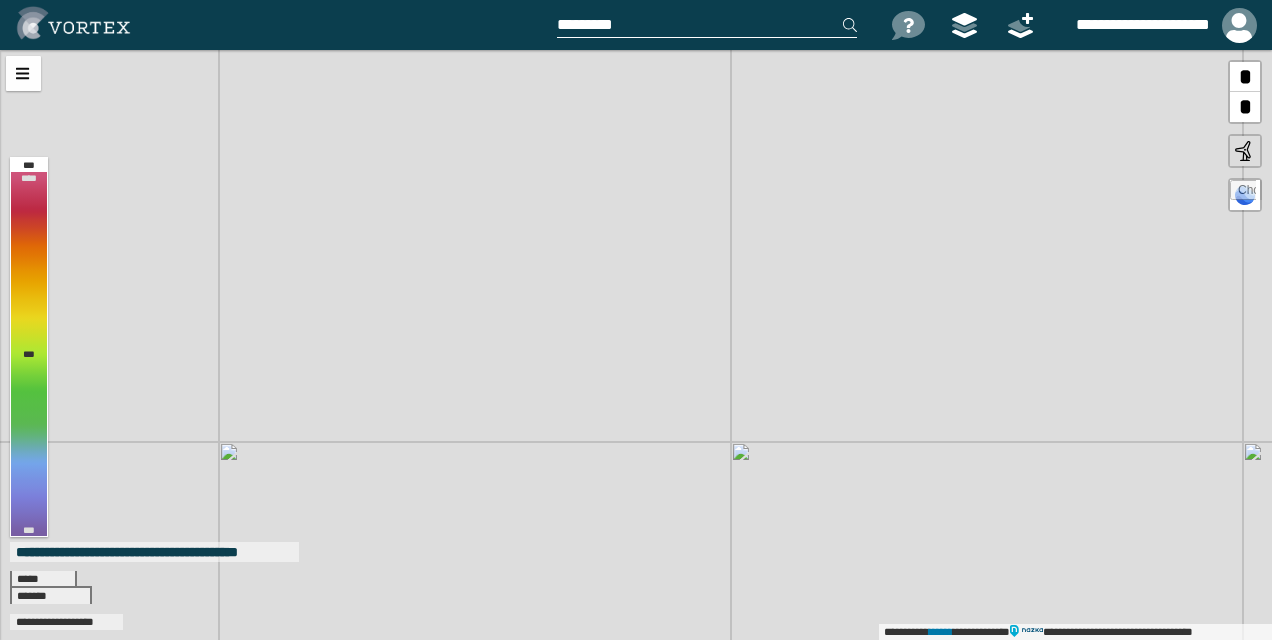 drag, startPoint x: 714, startPoint y: 301, endPoint x: 736, endPoint y: 217, distance: 86.833176 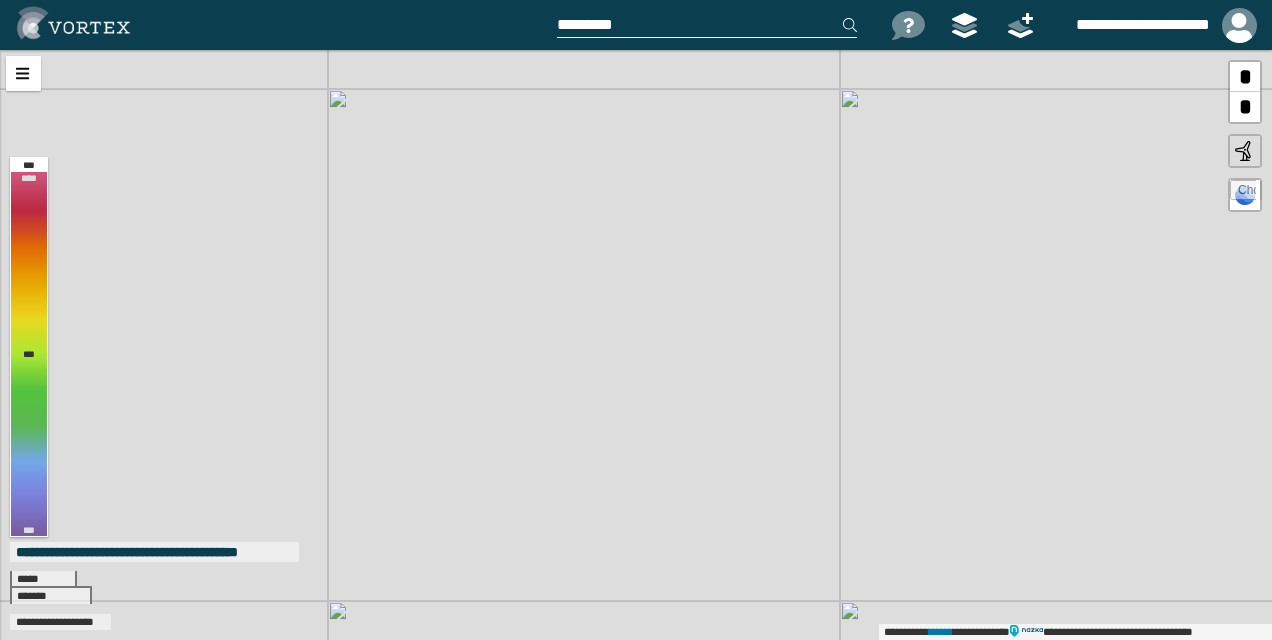 drag, startPoint x: 557, startPoint y: 486, endPoint x: 627, endPoint y: 246, distance: 250 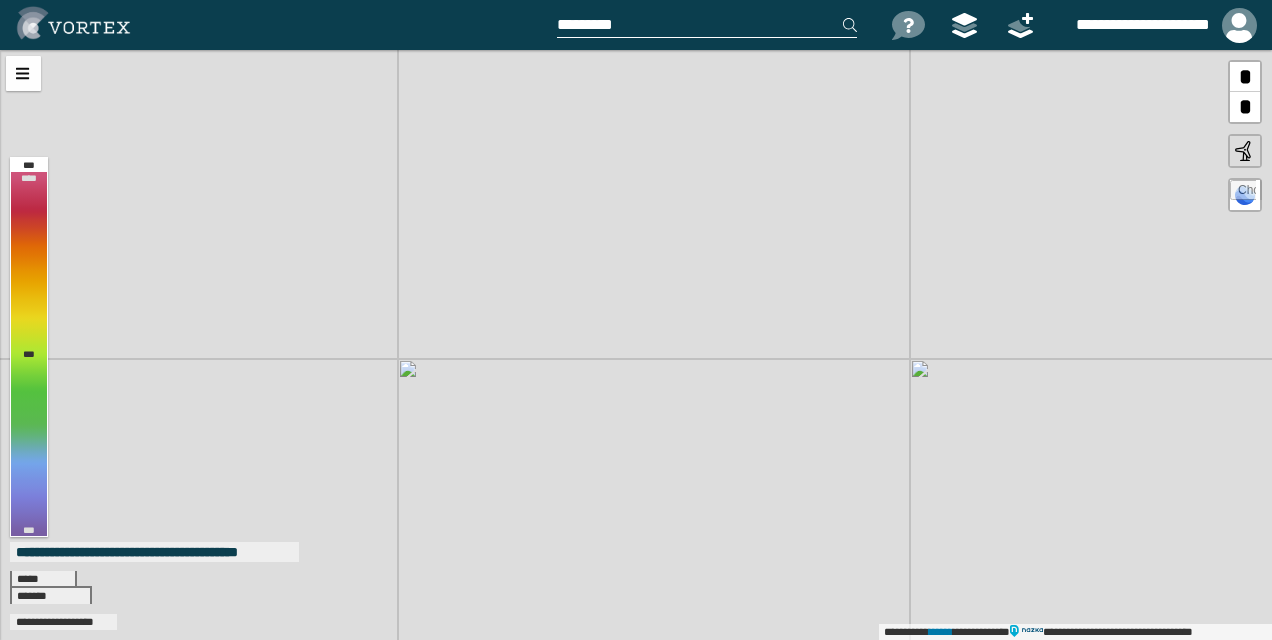 drag, startPoint x: 586, startPoint y: 437, endPoint x: 654, endPoint y: 213, distance: 234.094 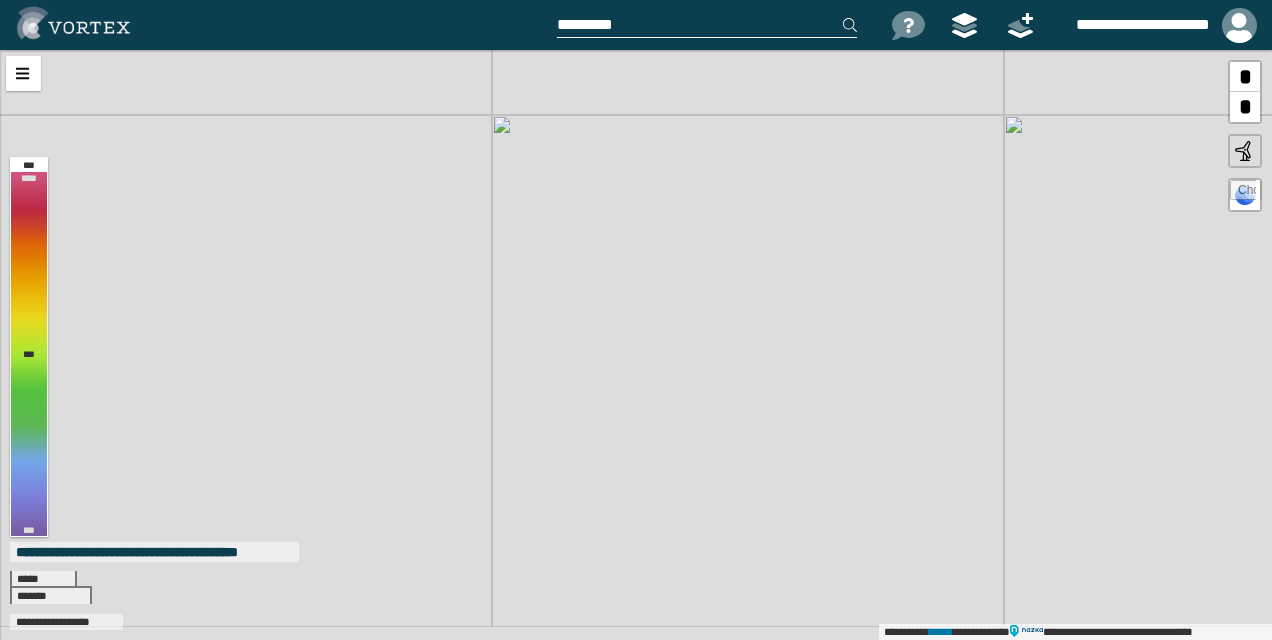 drag, startPoint x: 582, startPoint y: 428, endPoint x: 680, endPoint y: 176, distance: 270.38492 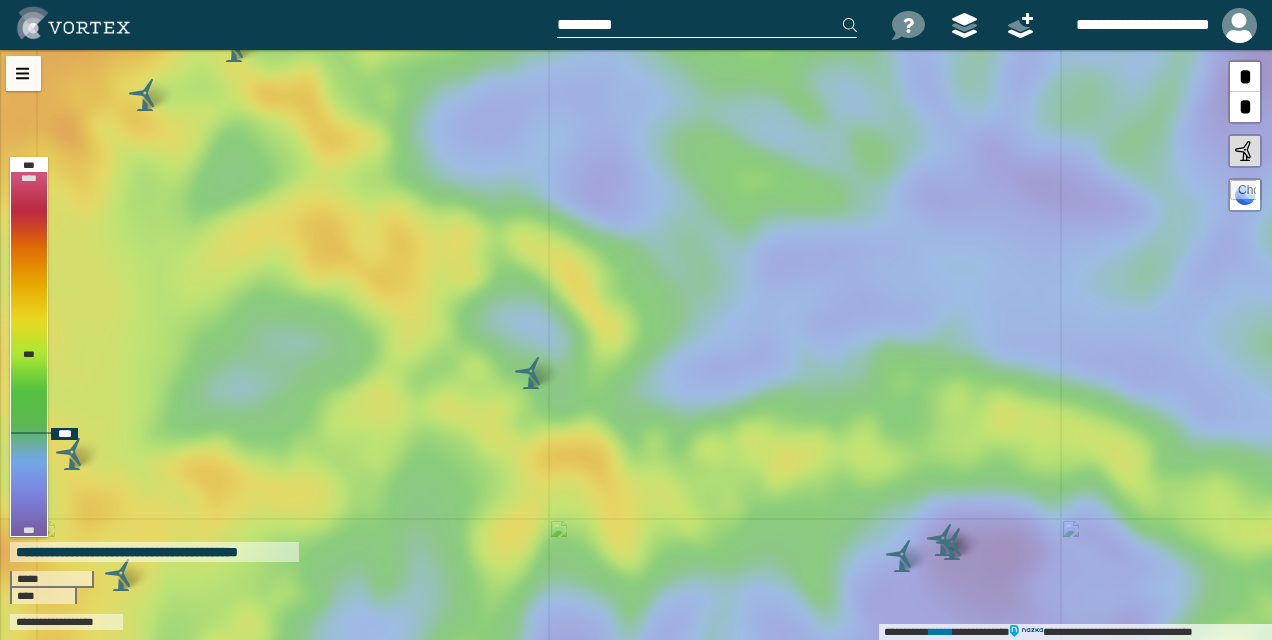 drag, startPoint x: 833, startPoint y: 332, endPoint x: 677, endPoint y: 285, distance: 162.92636 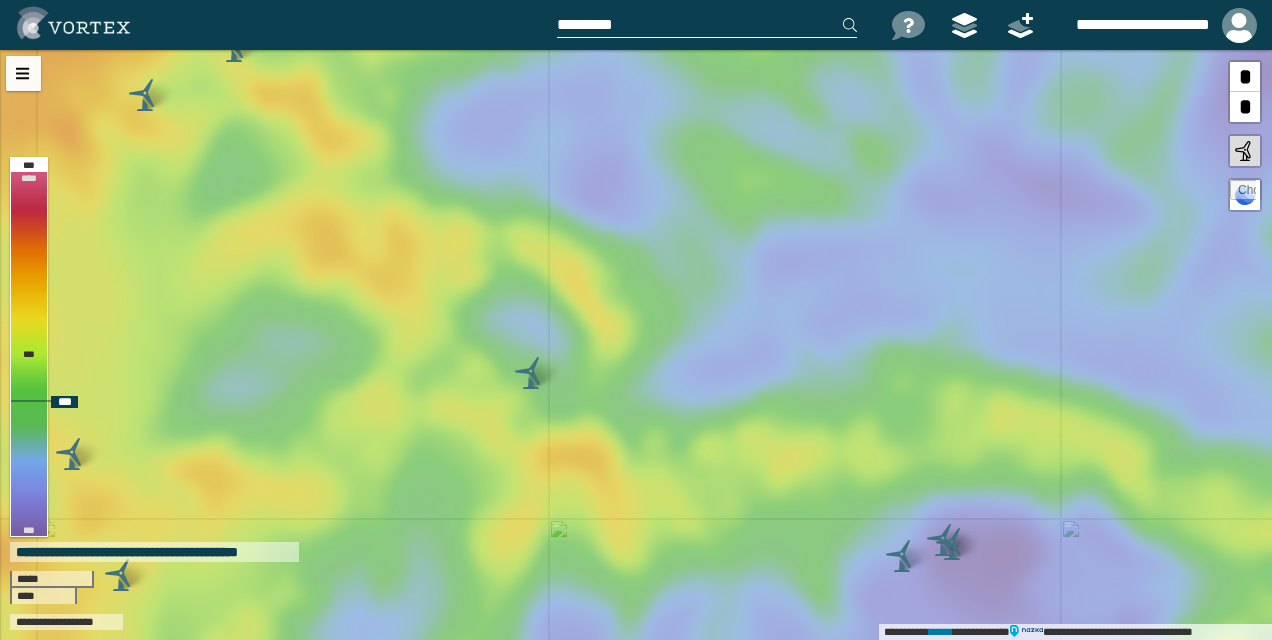 click at bounding box center [531, 373] 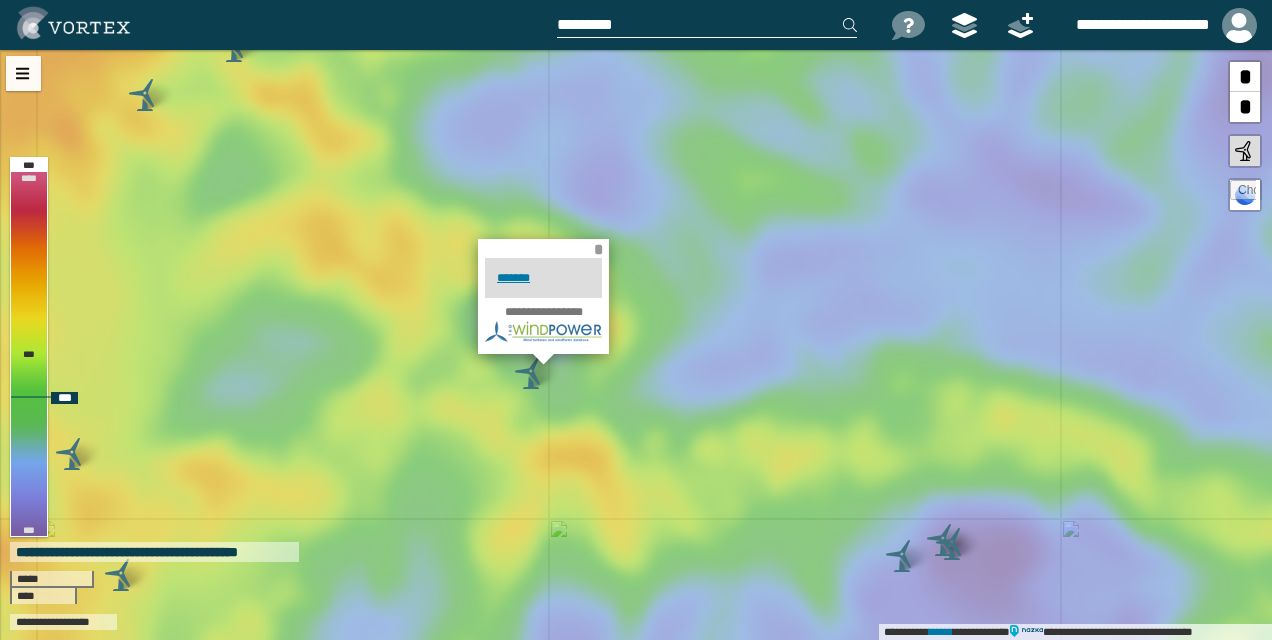 click on "*" at bounding box center (598, 249) 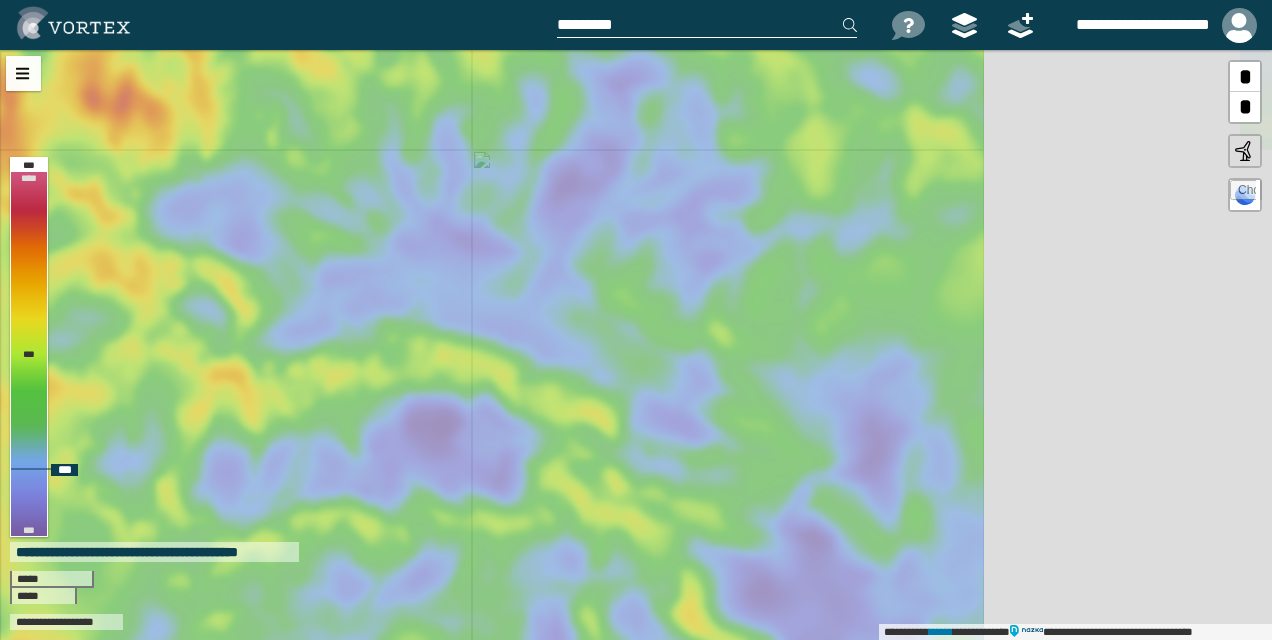 drag, startPoint x: 1002, startPoint y: 316, endPoint x: 526, endPoint y: 308, distance: 476.06723 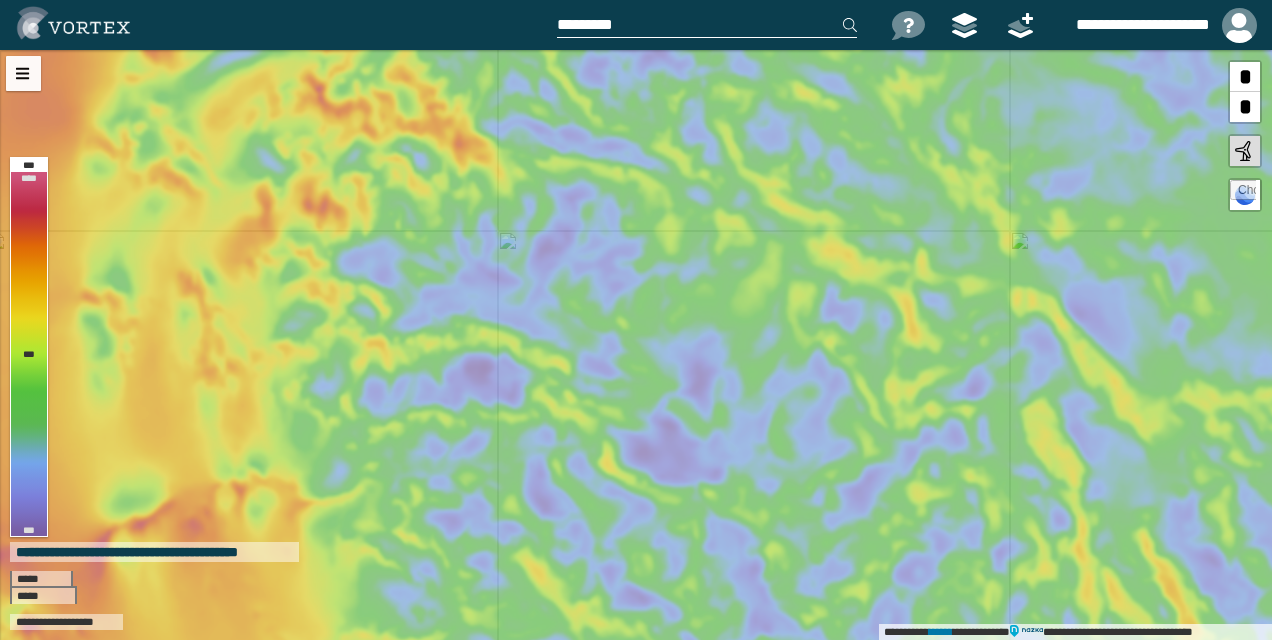 click at bounding box center (707, 25) 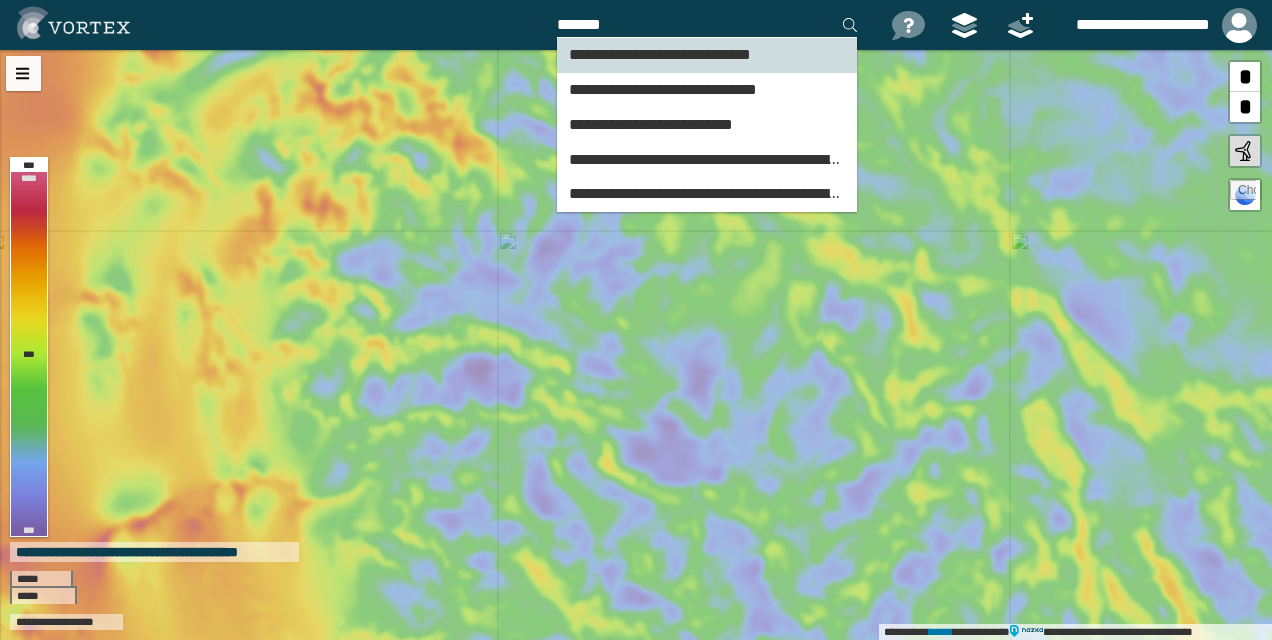 click on "**********" at bounding box center (660, 54) 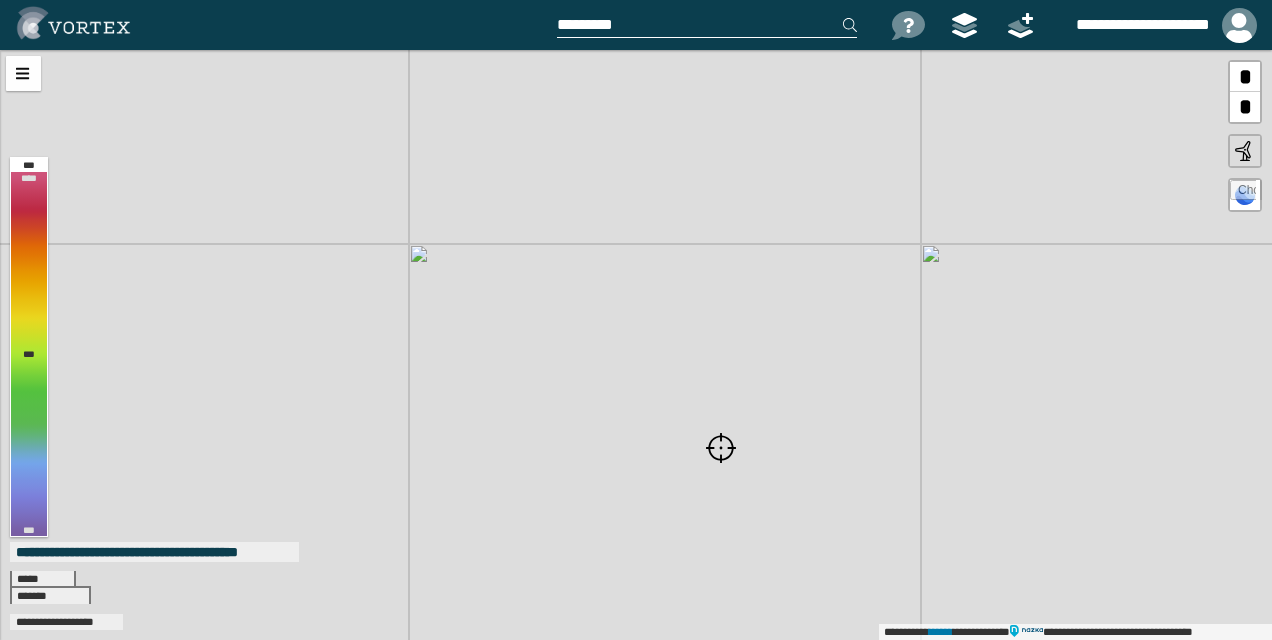 drag, startPoint x: 474, startPoint y: 188, endPoint x: 605, endPoint y: 297, distance: 170.41713 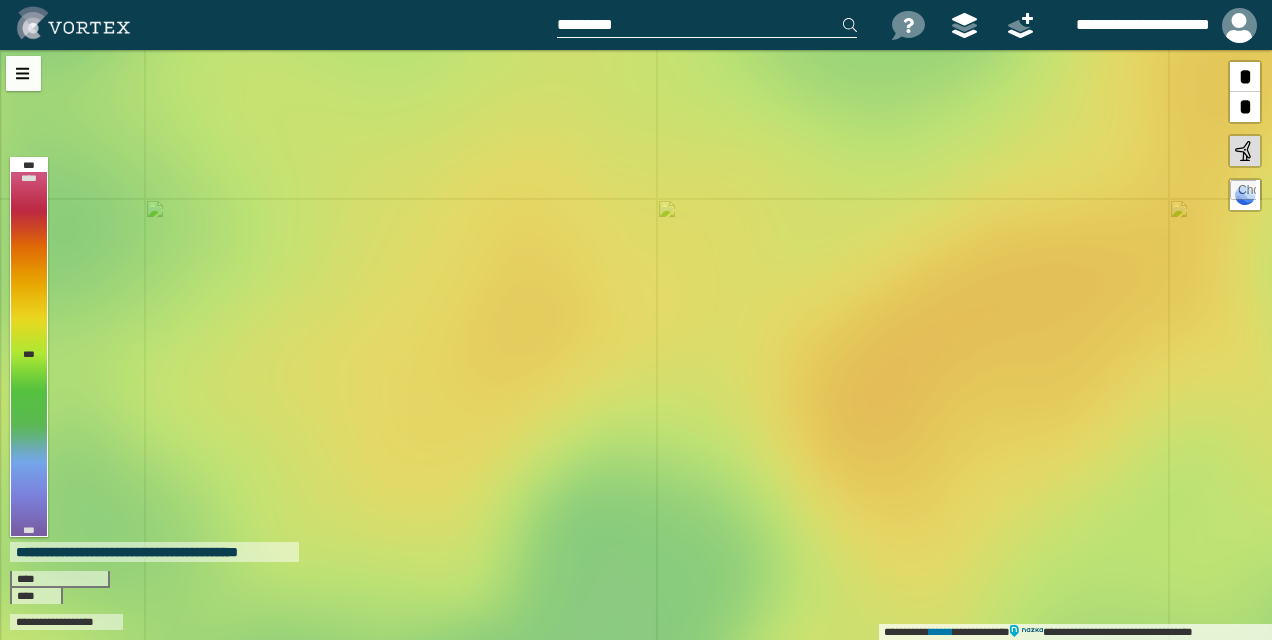 click at bounding box center [707, 25] 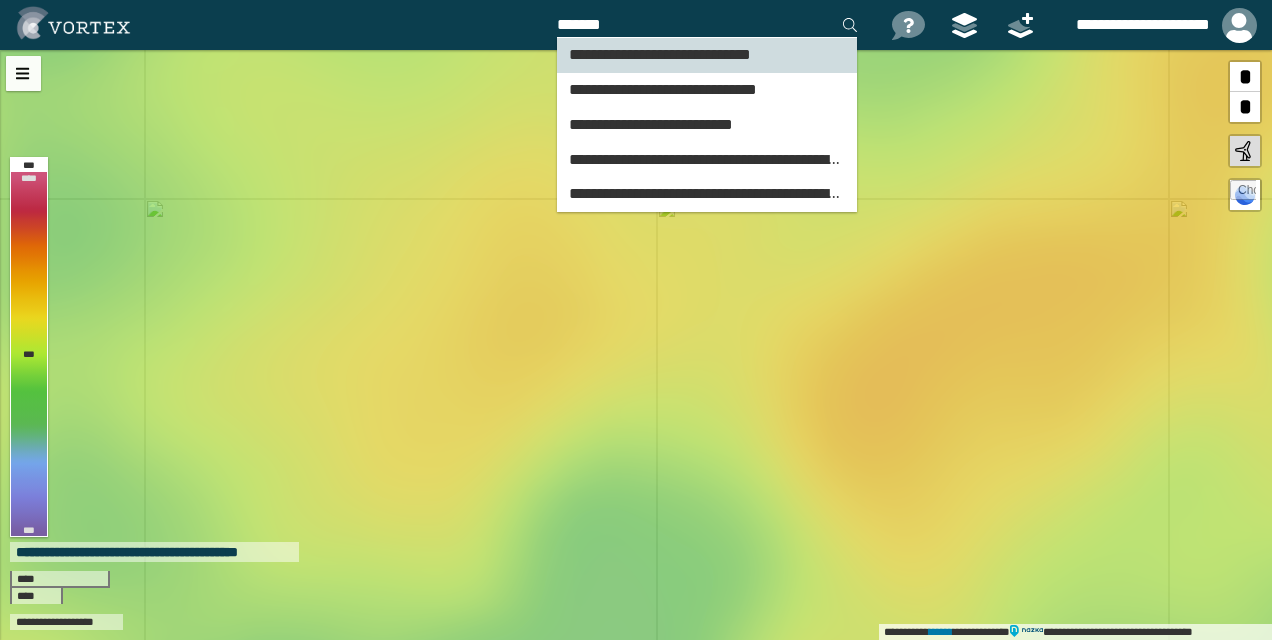 click on "**********" at bounding box center [660, 54] 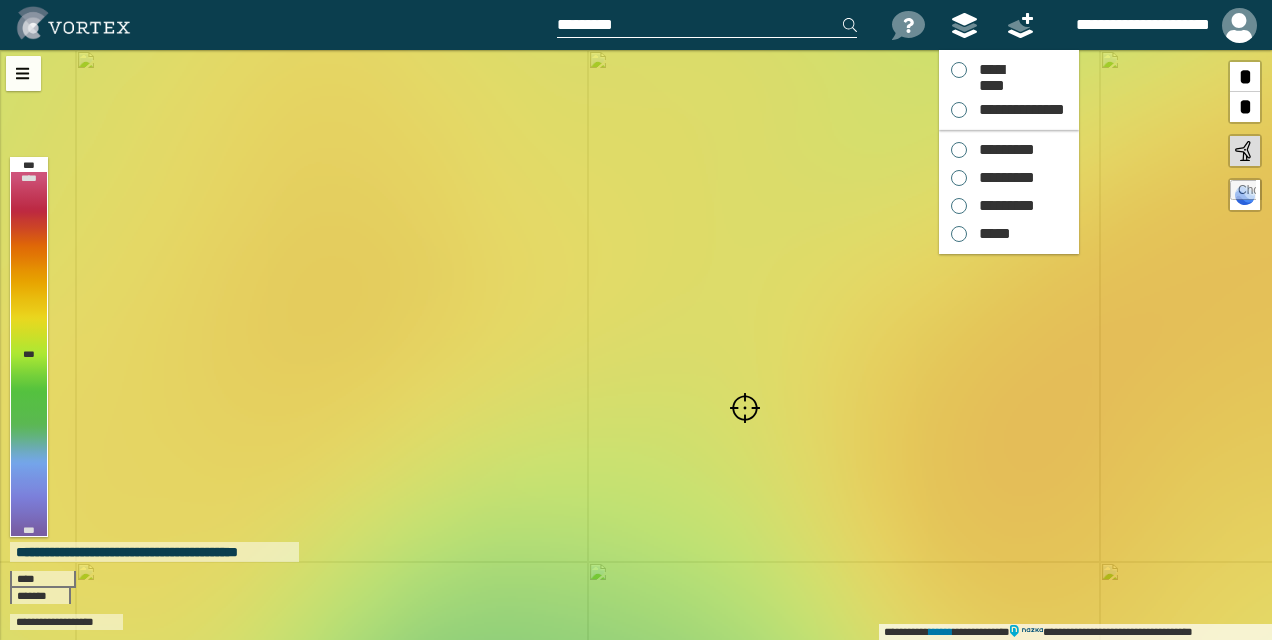click at bounding box center (964, 25) 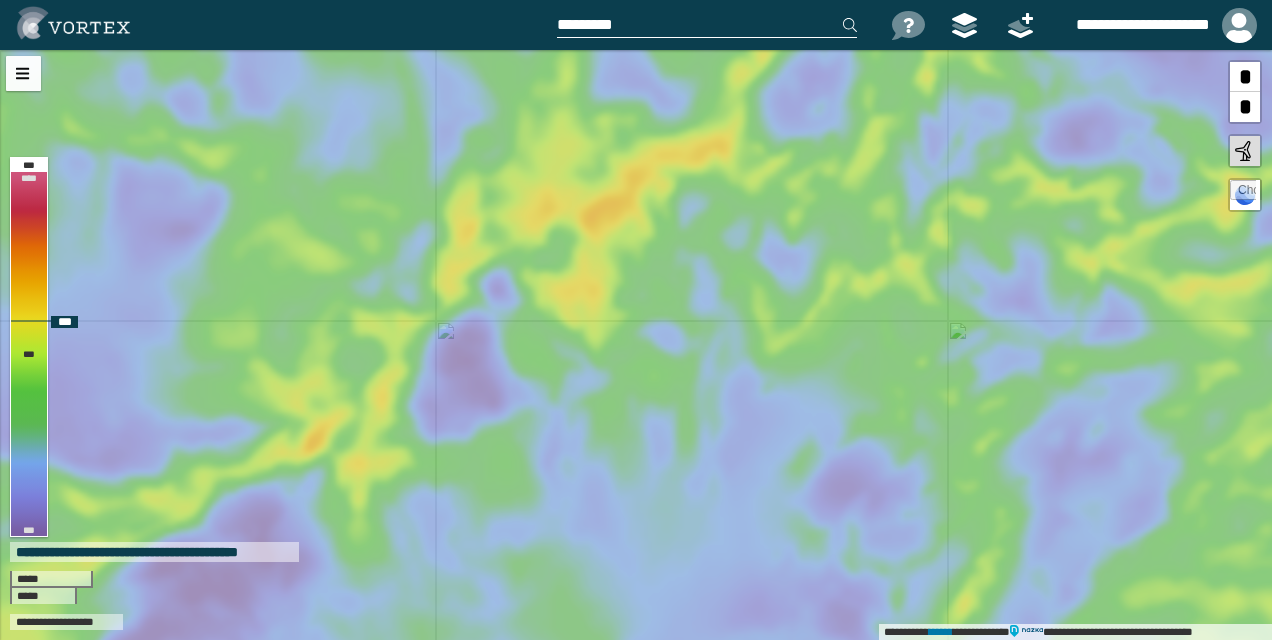 click on "**********" at bounding box center (636, 345) 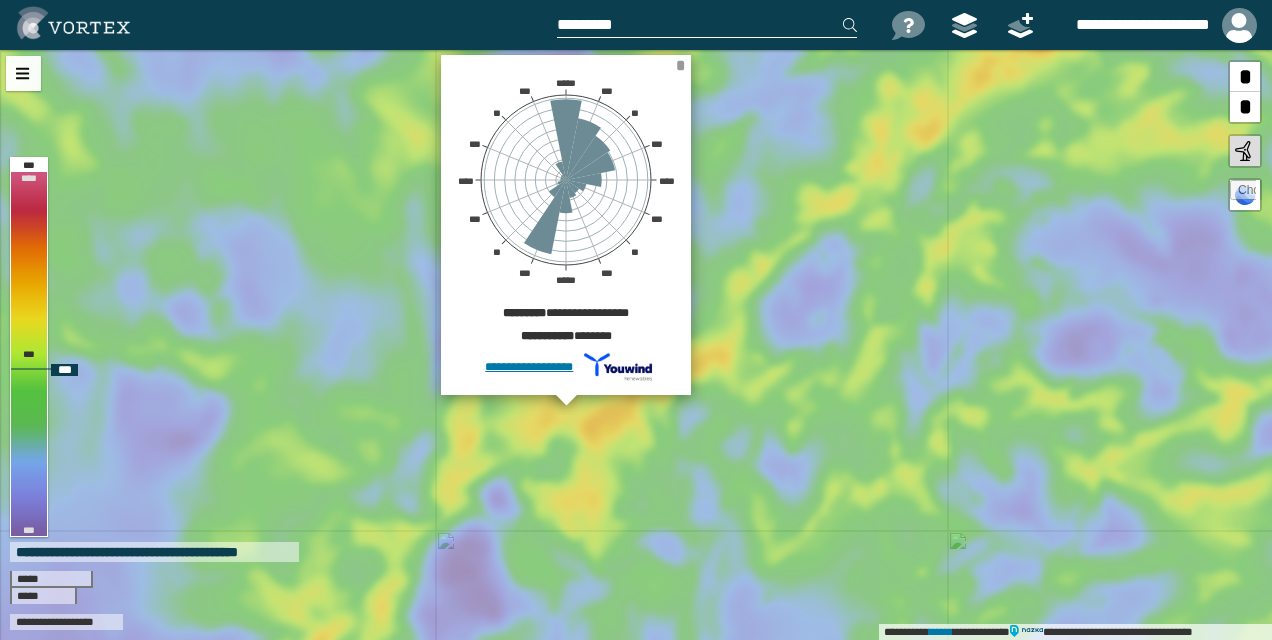 click on "*" at bounding box center (680, 65) 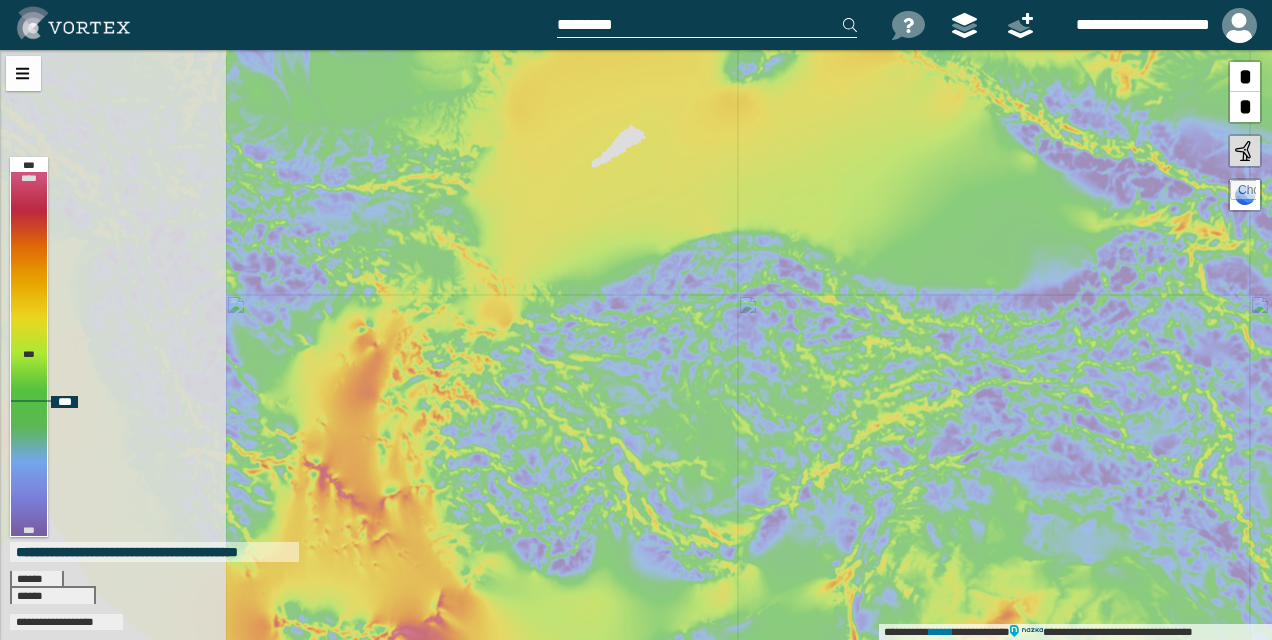 drag, startPoint x: 248, startPoint y: 302, endPoint x: 574, endPoint y: 374, distance: 333.85626 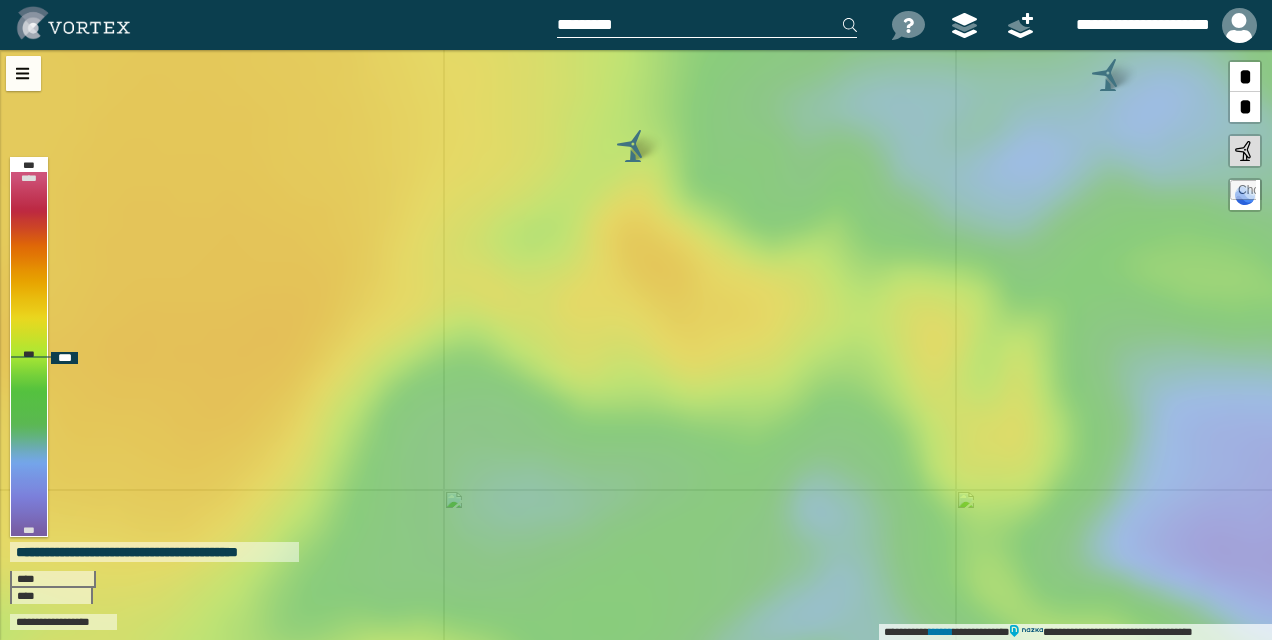 click at bounding box center (633, 146) 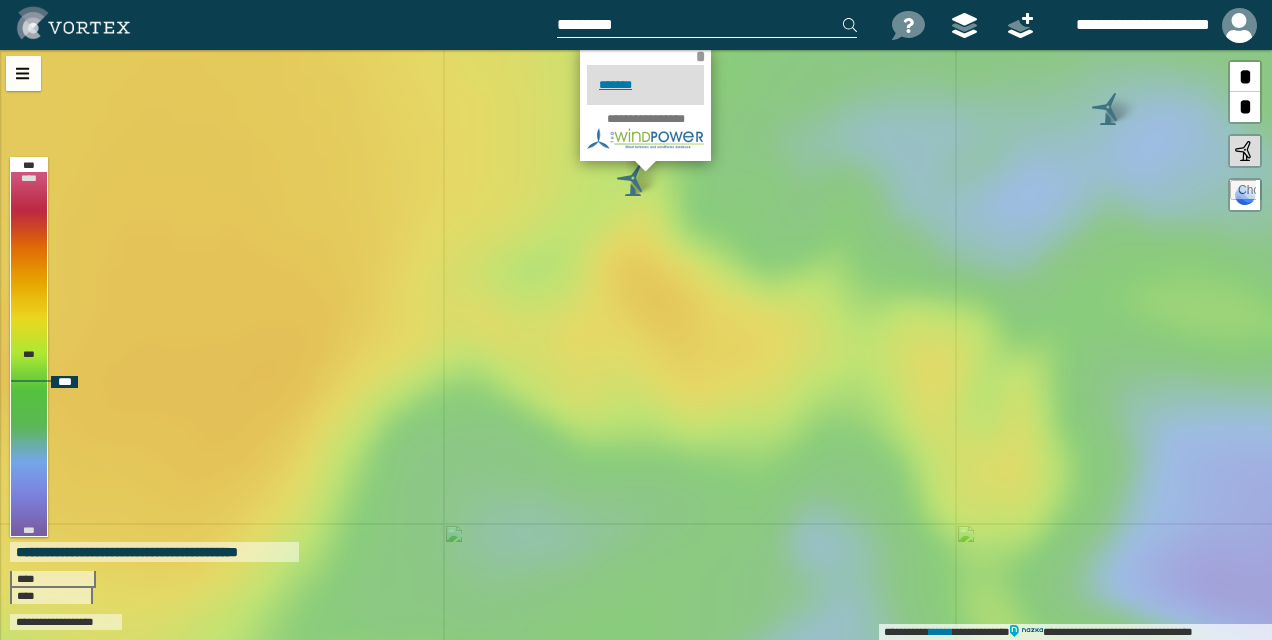 click on "*" at bounding box center [700, 56] 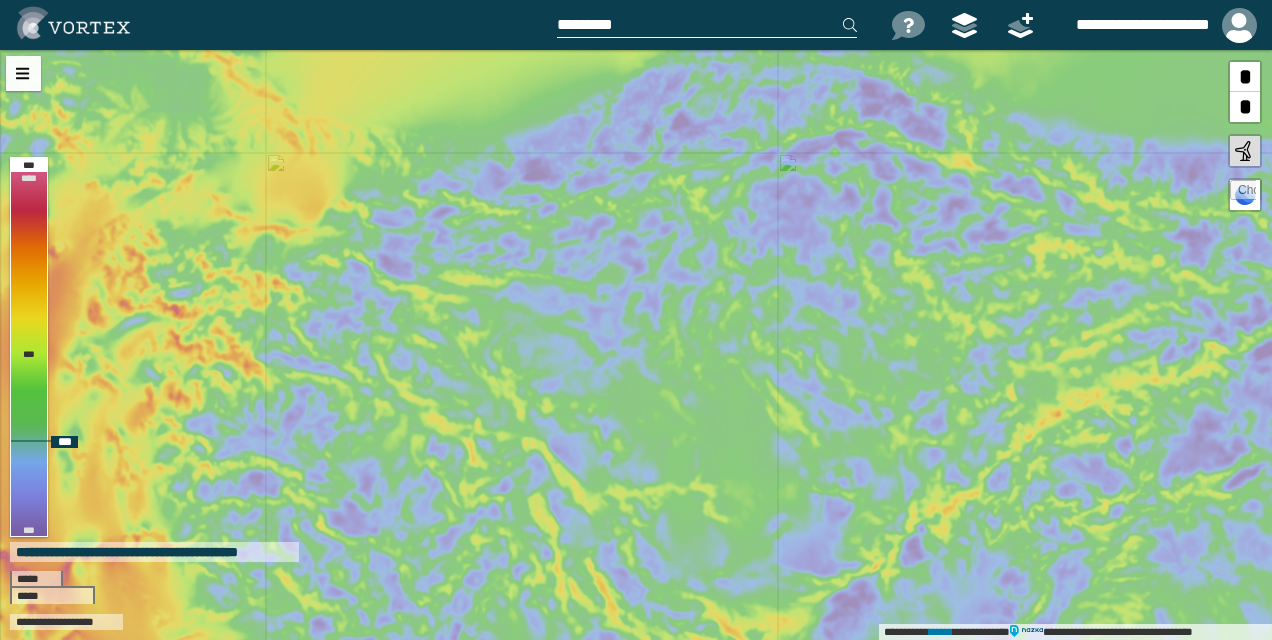 drag, startPoint x: 762, startPoint y: 420, endPoint x: 485, endPoint y: 262, distance: 318.8934 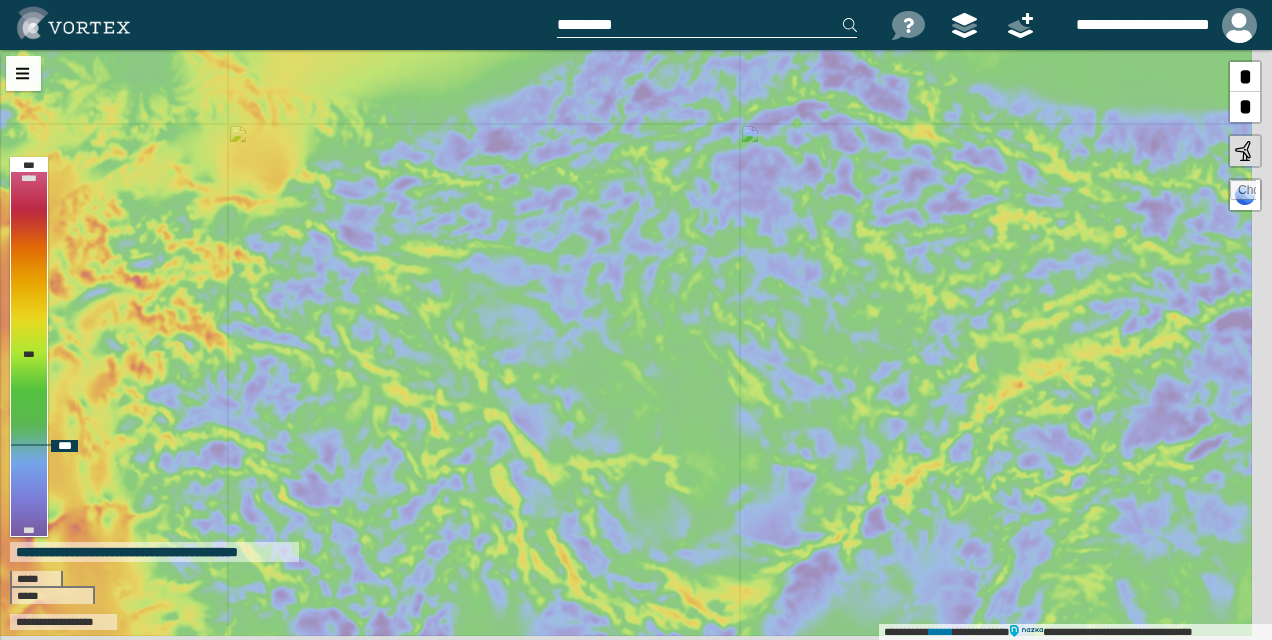 drag, startPoint x: 622, startPoint y: 379, endPoint x: 577, endPoint y: 345, distance: 56.400356 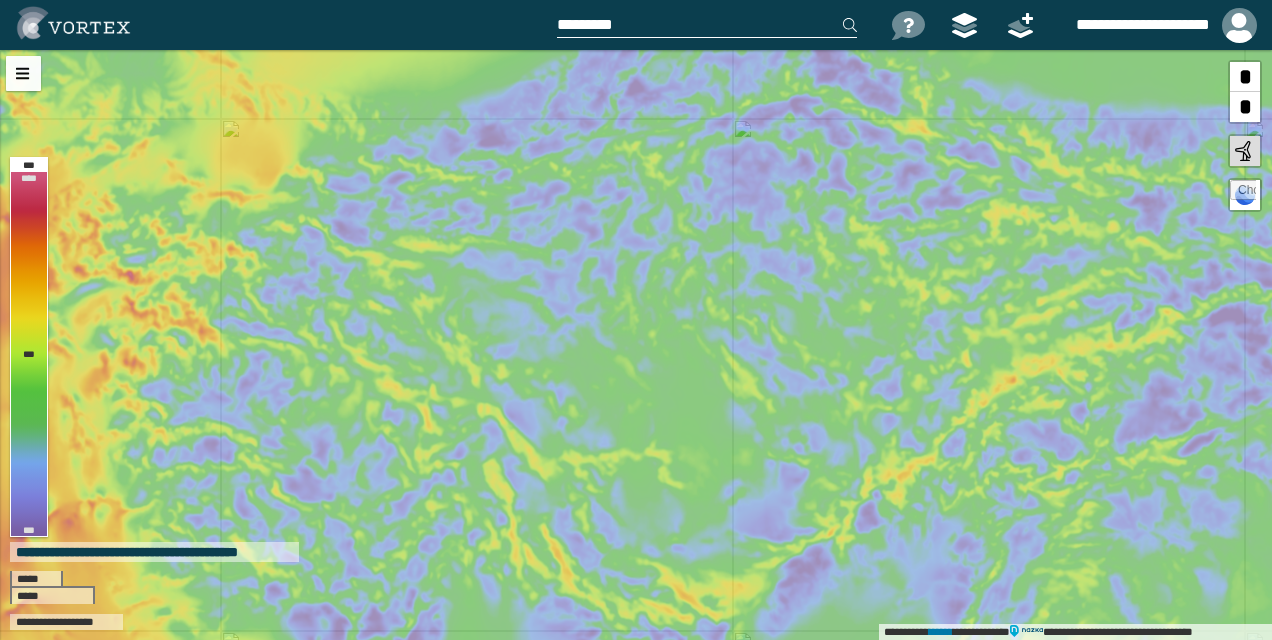 click at bounding box center (707, 25) 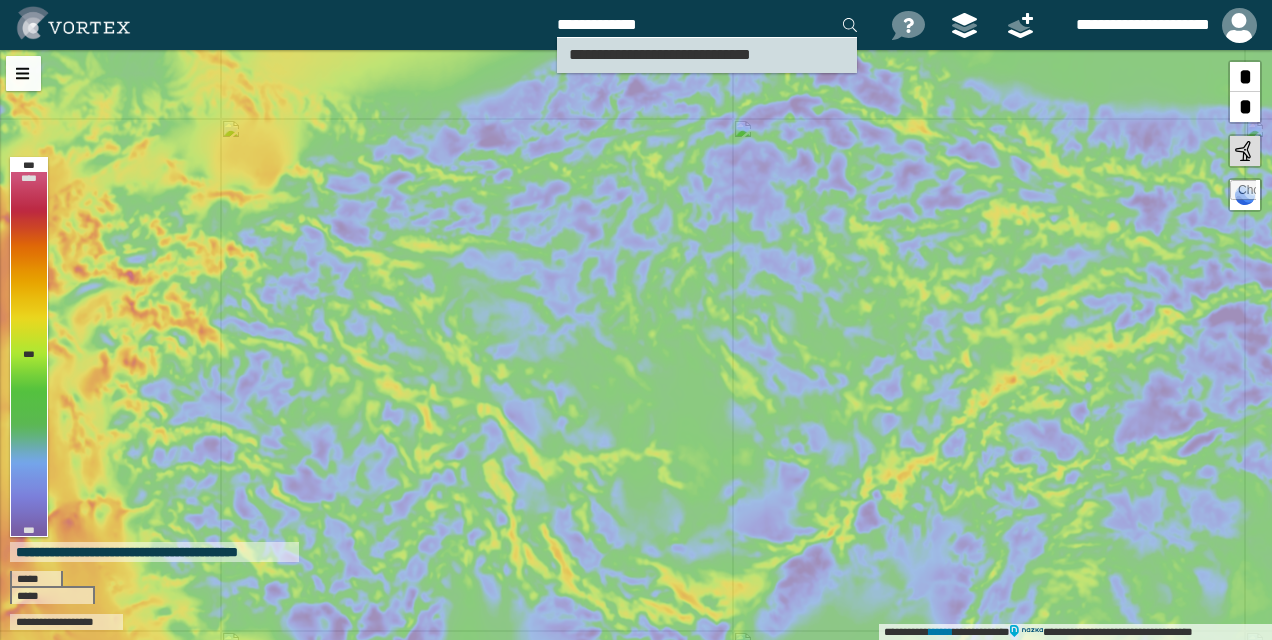 click on "**********" at bounding box center (660, 54) 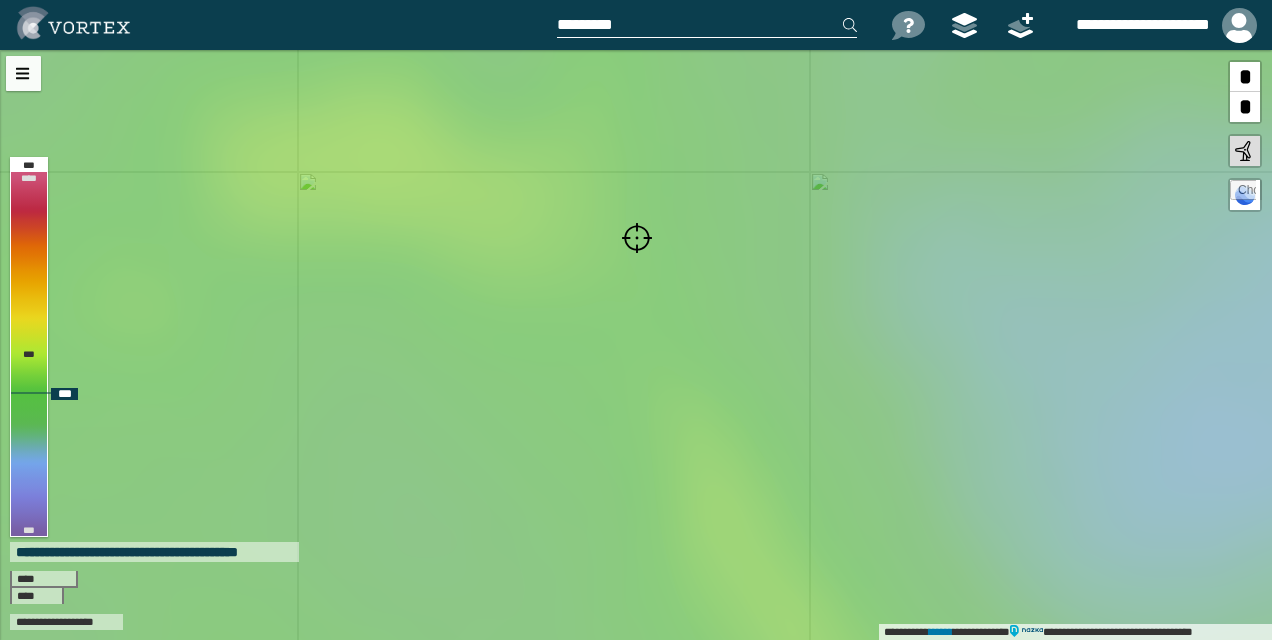 drag, startPoint x: 686, startPoint y: 422, endPoint x: 684, endPoint y: 315, distance: 107.01869 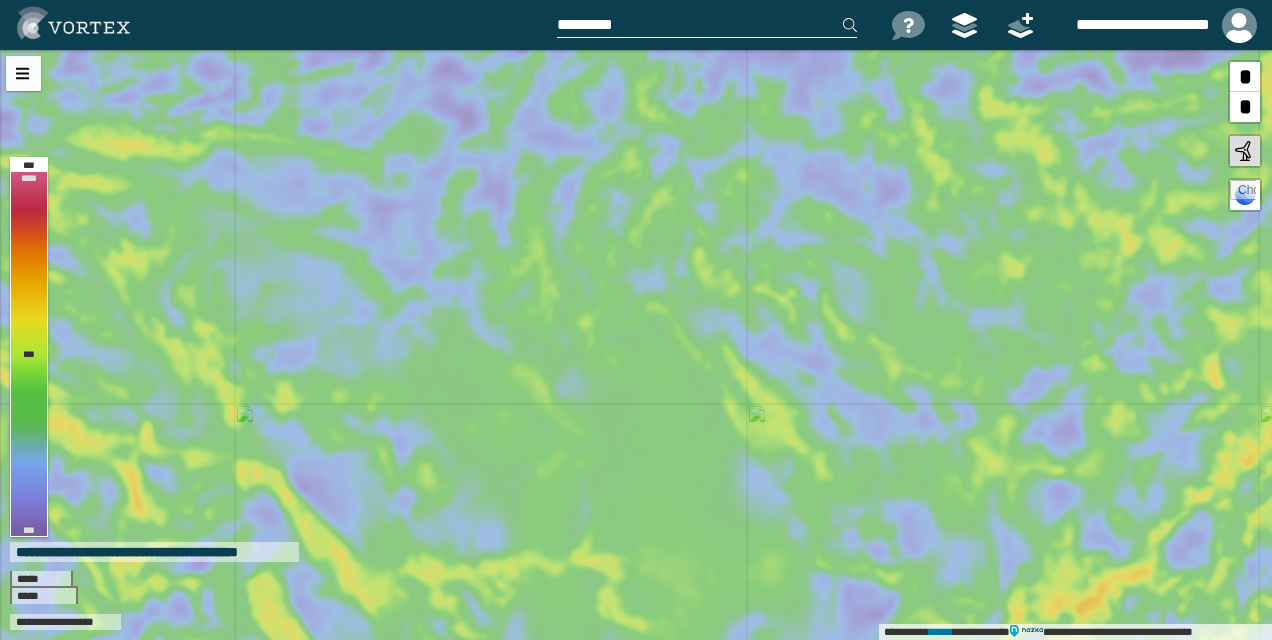 click at bounding box center (707, 25) 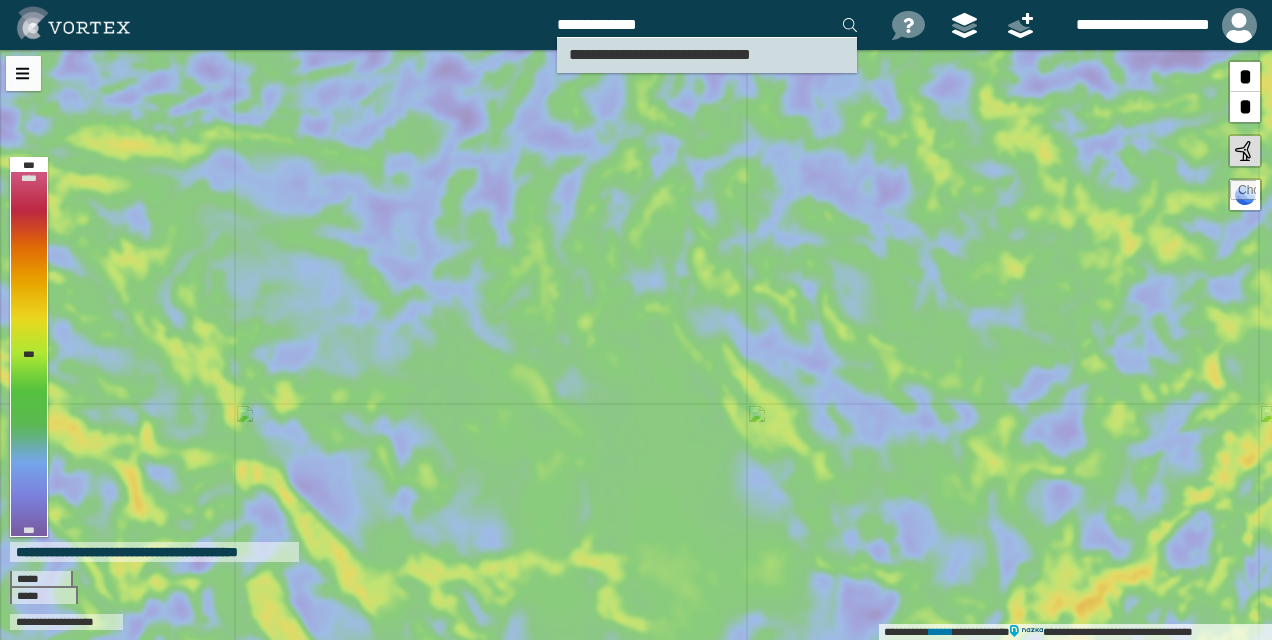 click on "**********" at bounding box center (660, 54) 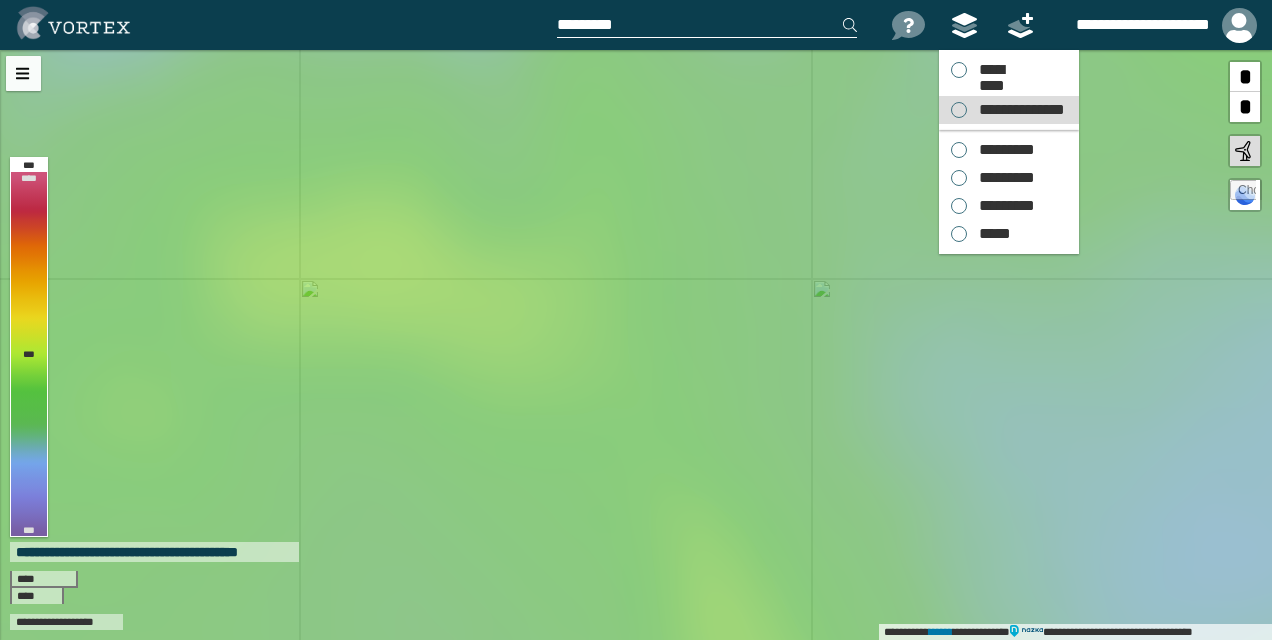 click on "**********" at bounding box center (1009, 110) 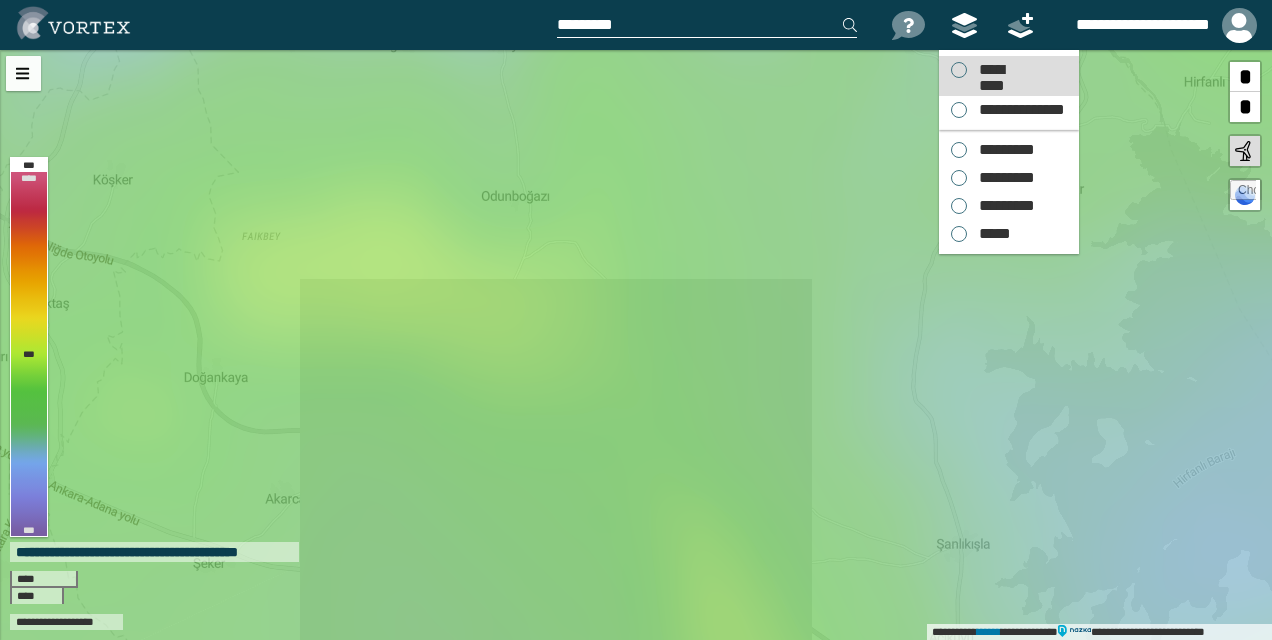 click on "*********" at bounding box center [991, 70] 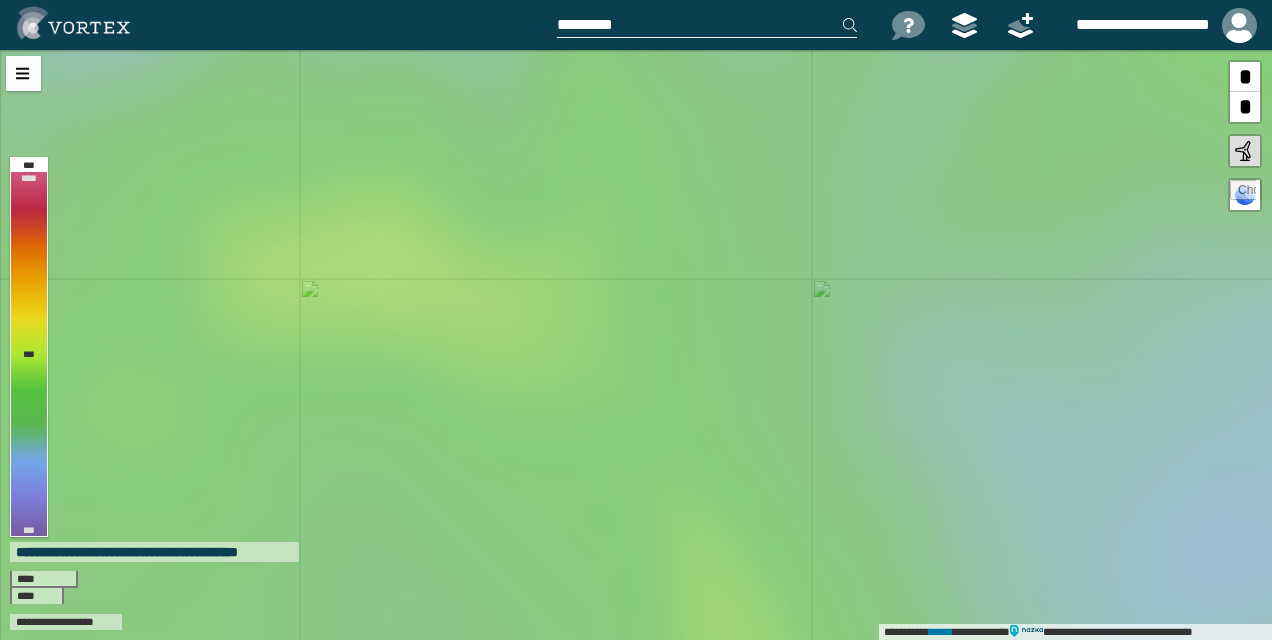 click at bounding box center (707, 25) 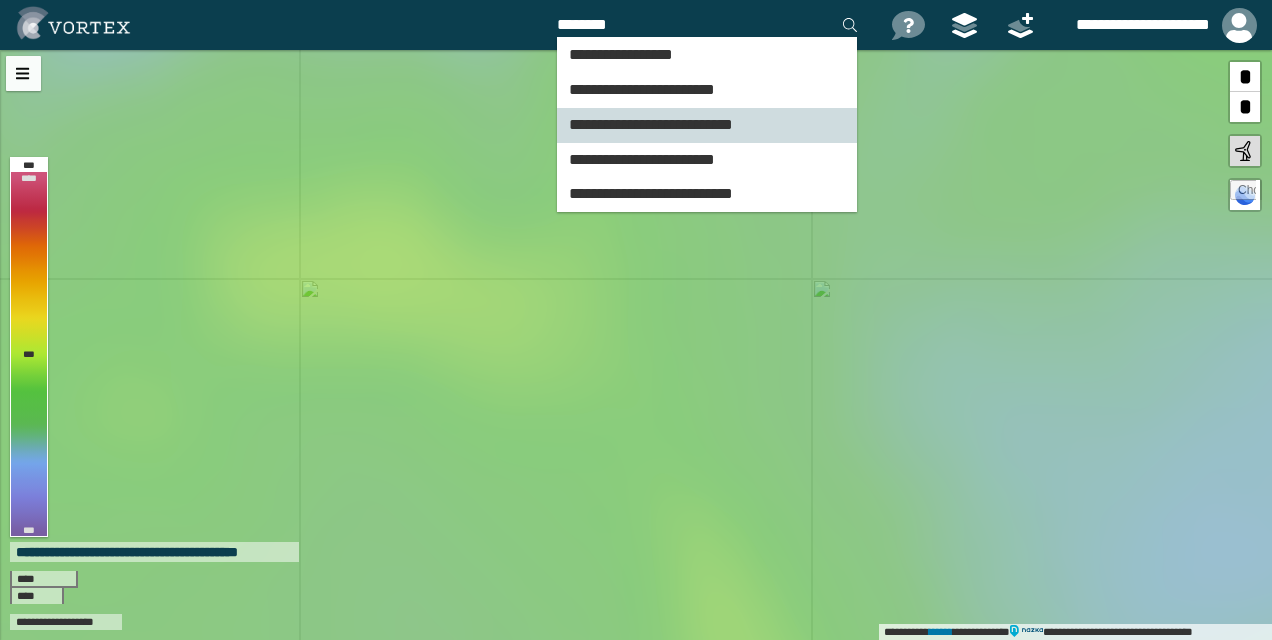 click on "**********" at bounding box center [621, 54] 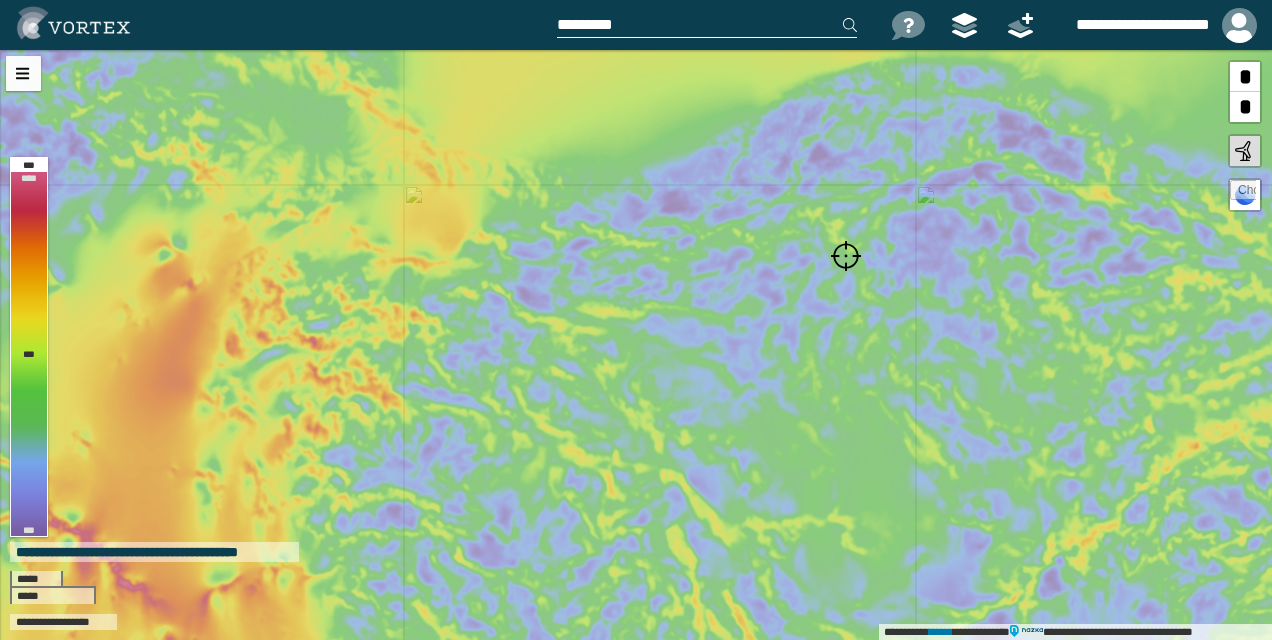 click at bounding box center [707, 25] 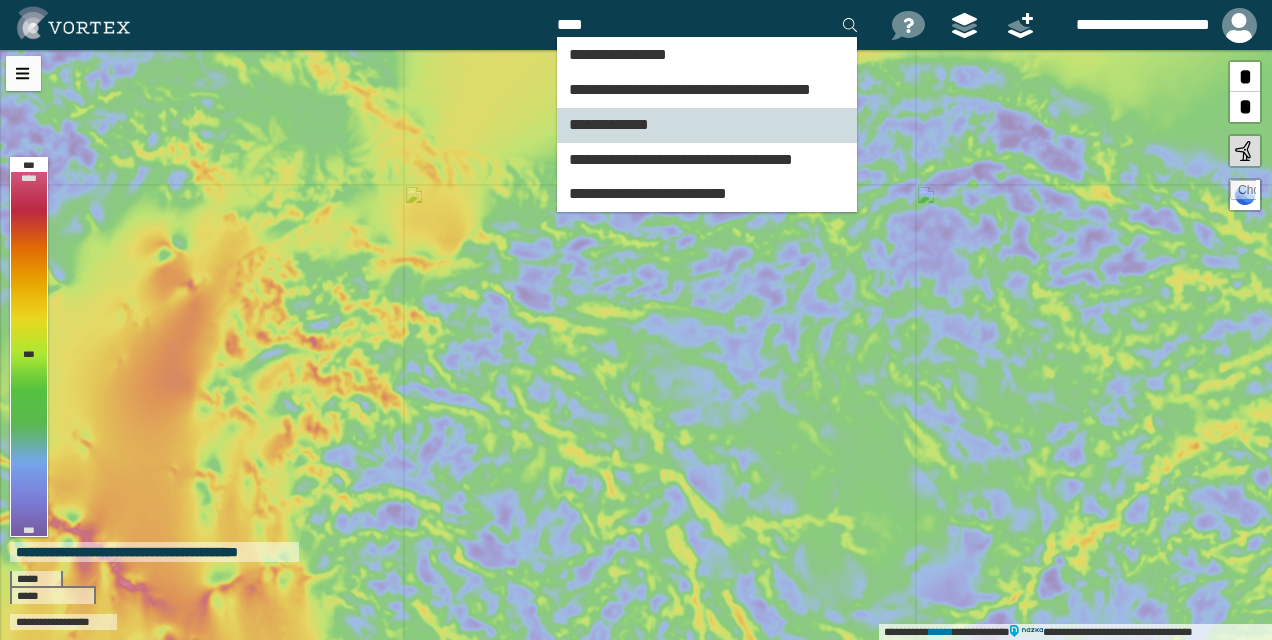 type on "****" 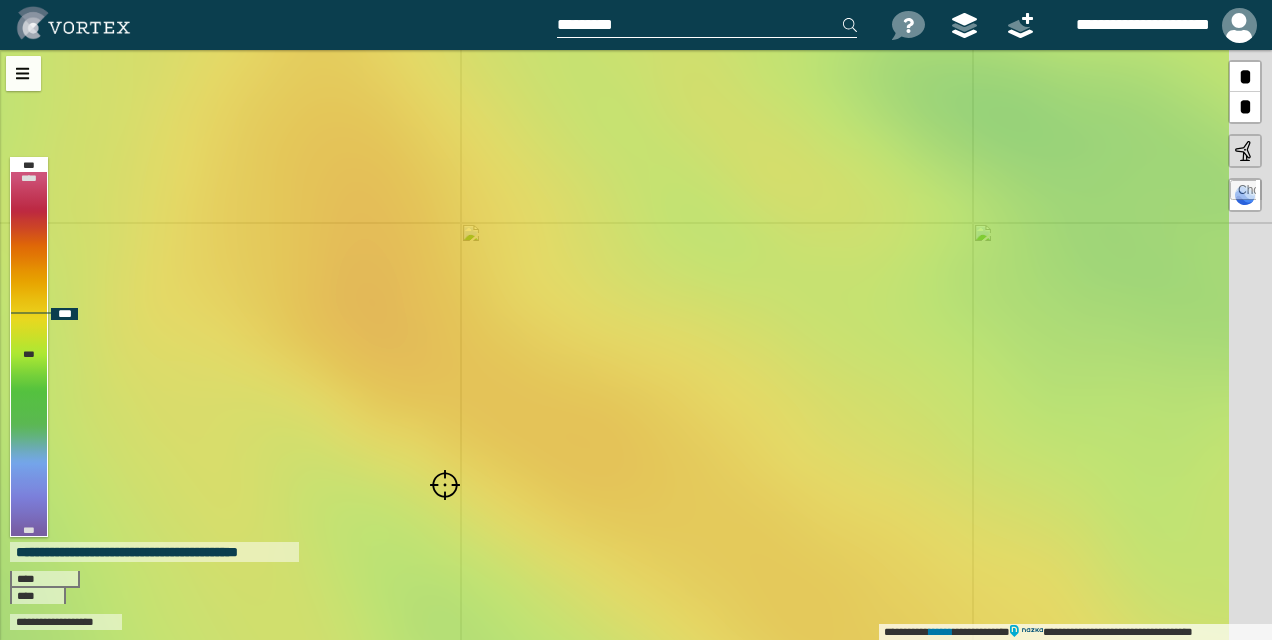 drag, startPoint x: 797, startPoint y: 185, endPoint x: 586, endPoint y: 350, distance: 267.85443 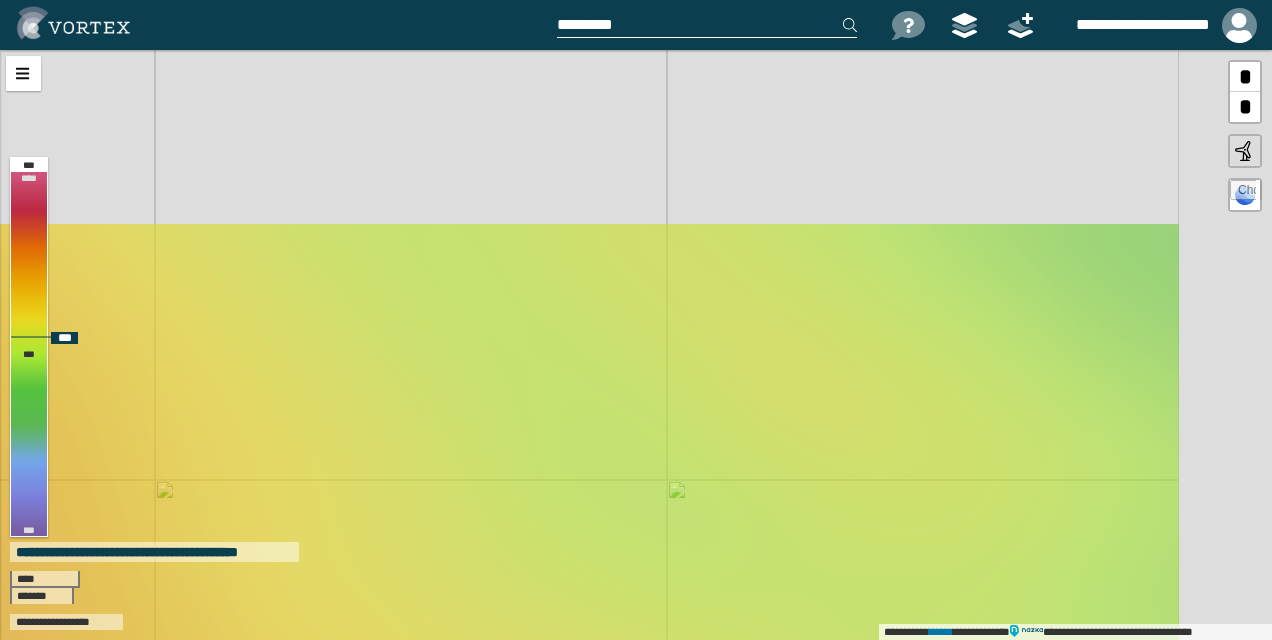 drag, startPoint x: 747, startPoint y: 253, endPoint x: 676, endPoint y: 352, distance: 121.82774 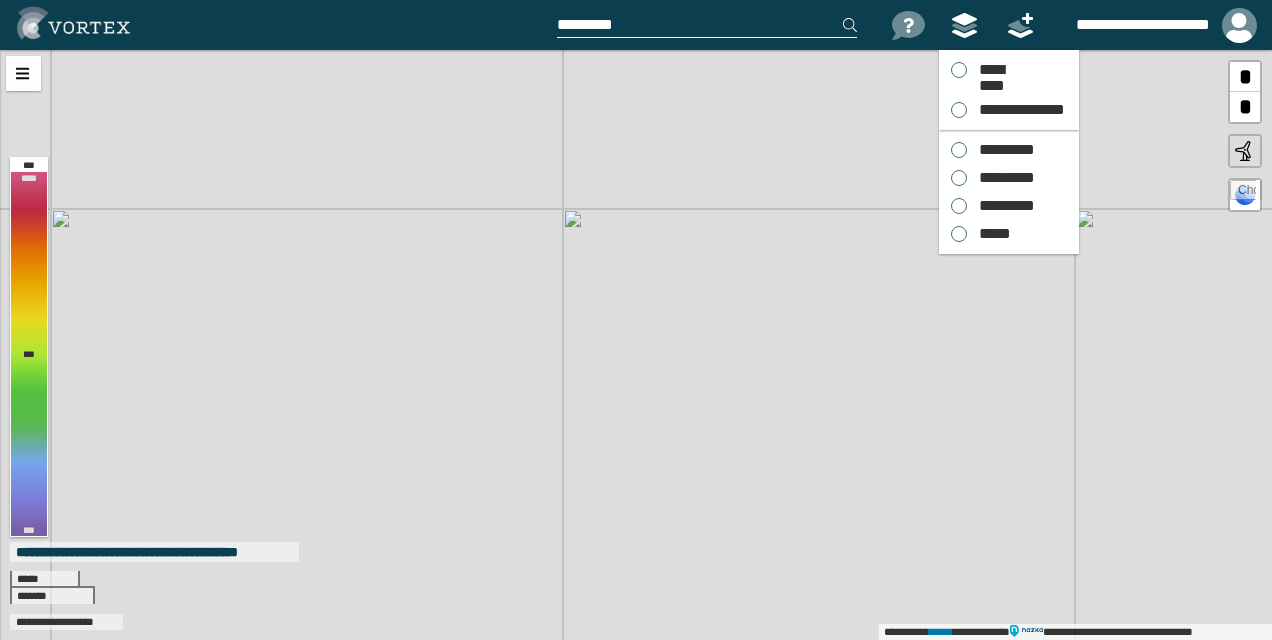 click at bounding box center [964, 25] 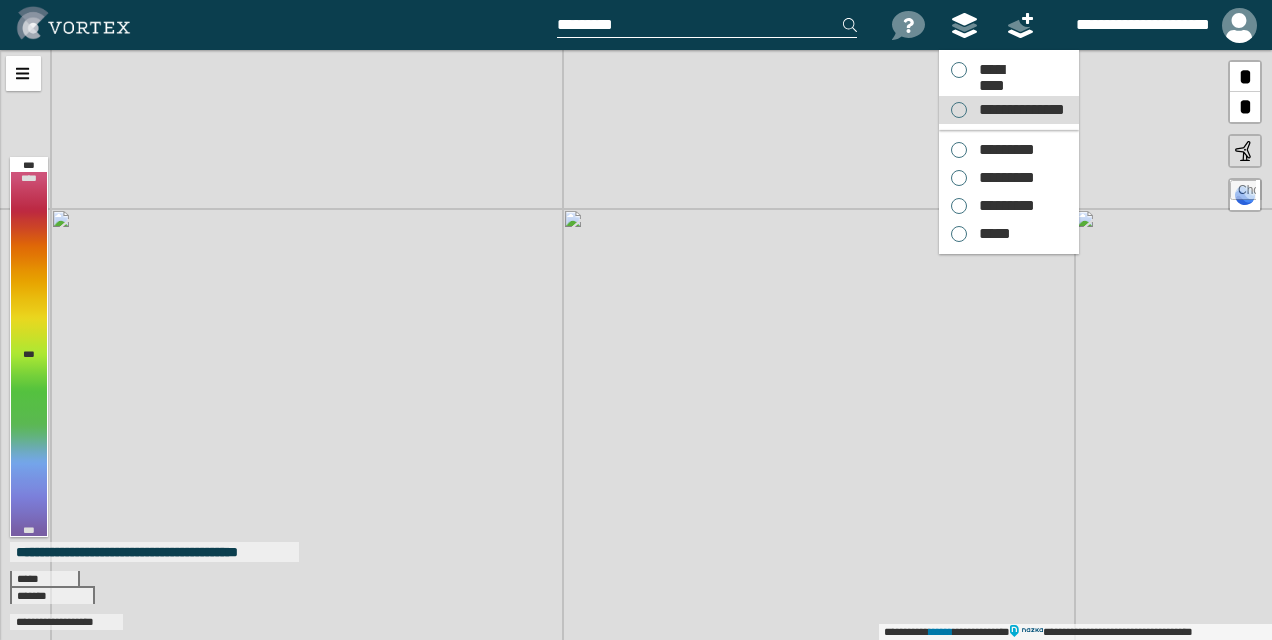 click on "**********" at bounding box center [1009, 110] 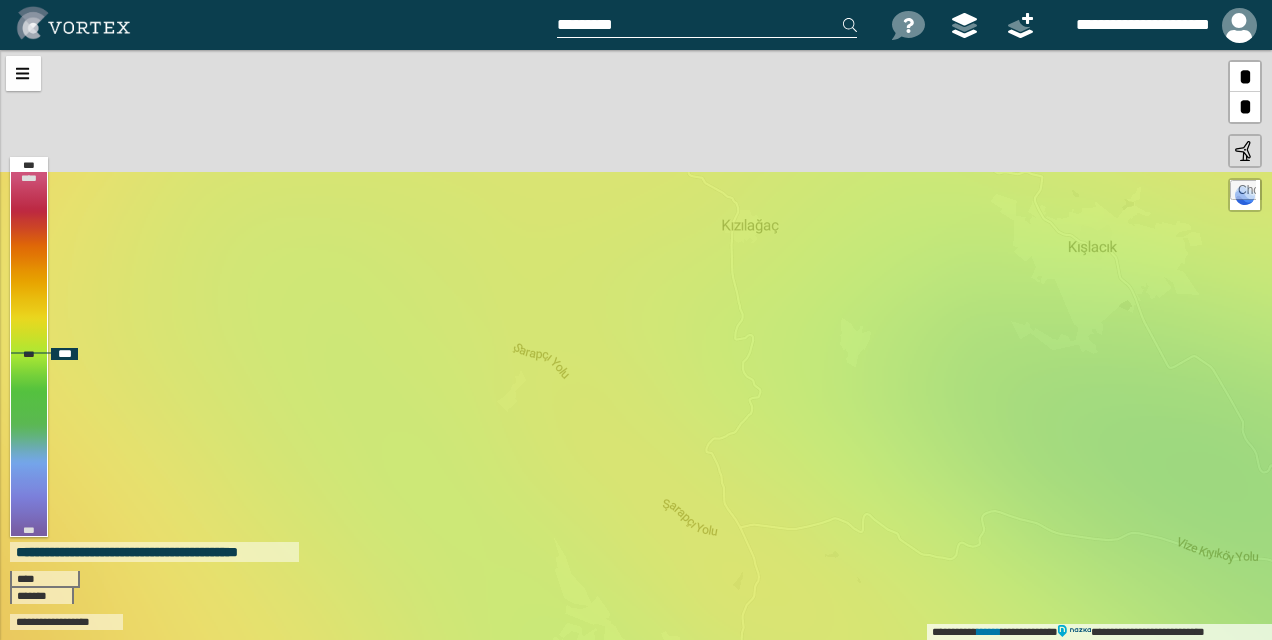 drag, startPoint x: 876, startPoint y: 155, endPoint x: 788, endPoint y: 333, distance: 198.56485 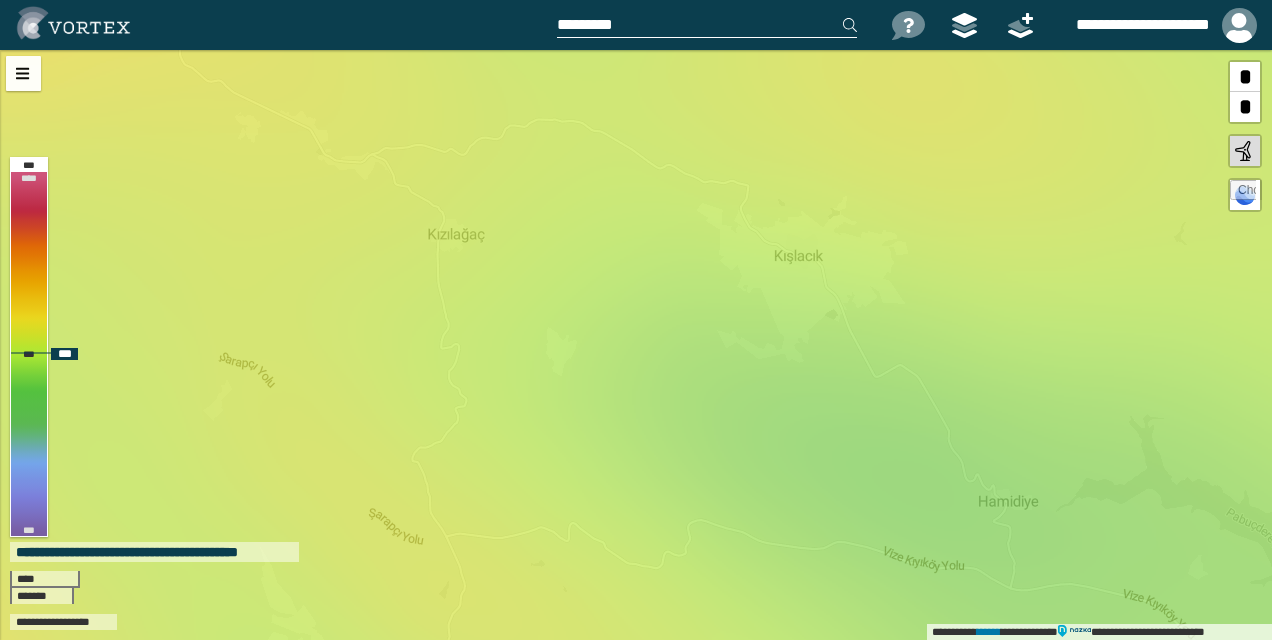 drag, startPoint x: 839, startPoint y: 265, endPoint x: 563, endPoint y: 267, distance: 276.00723 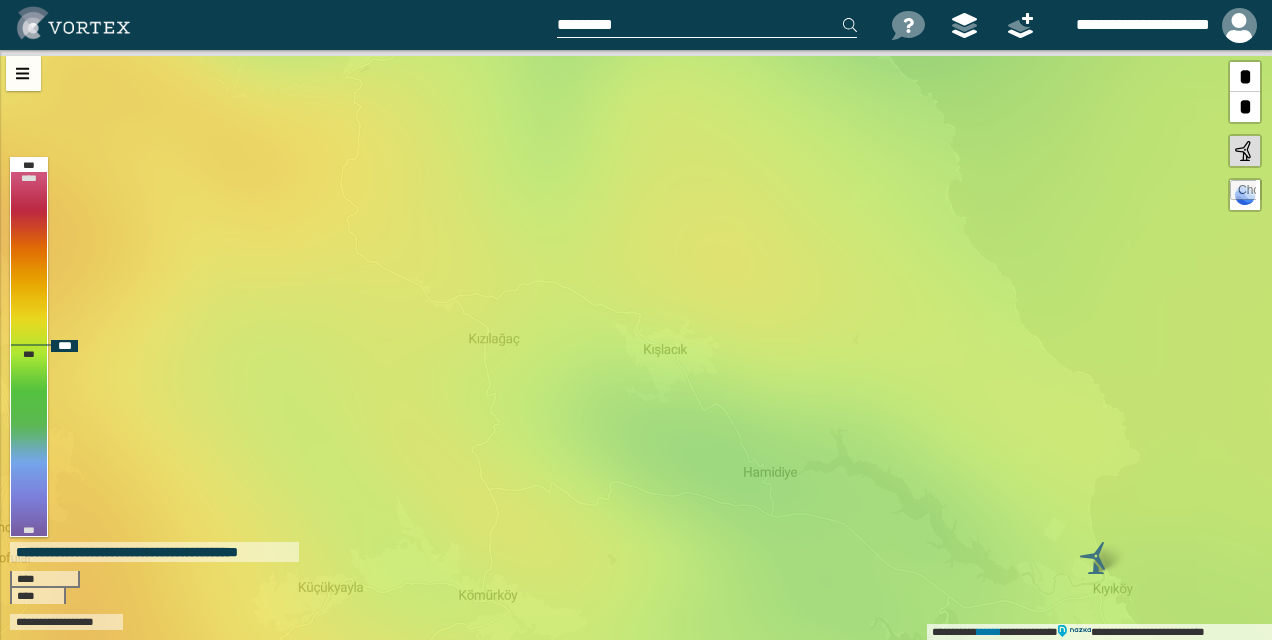 drag, startPoint x: 628, startPoint y: 226, endPoint x: 606, endPoint y: 306, distance: 82.96987 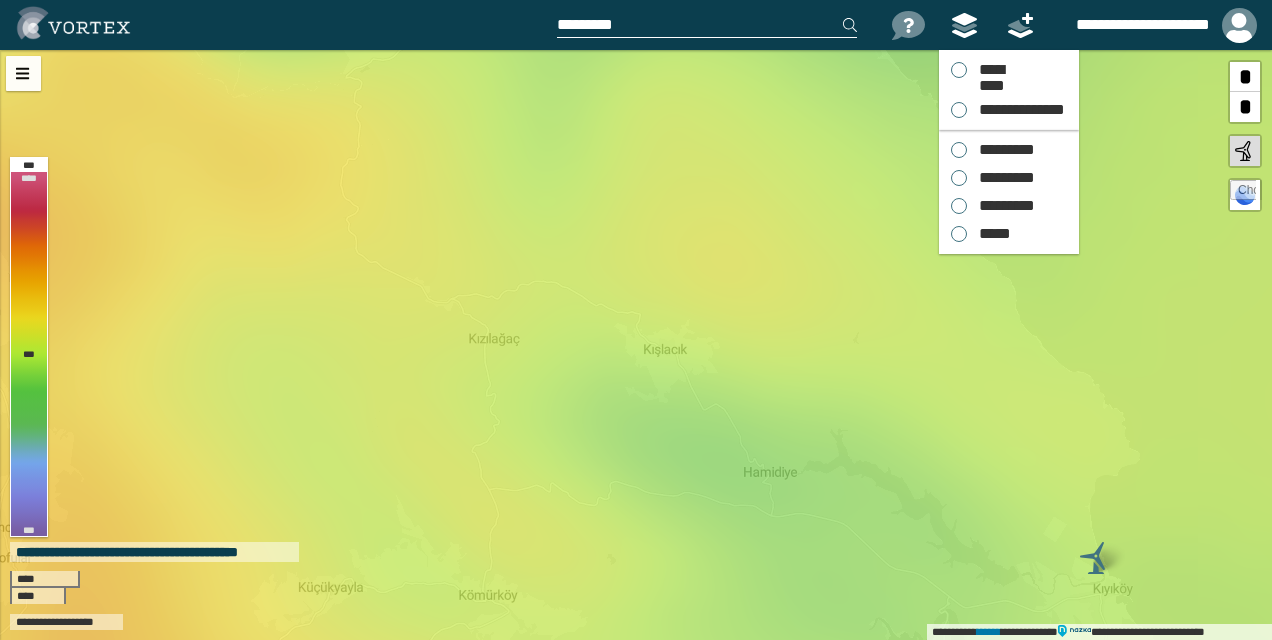 click at bounding box center [964, 25] 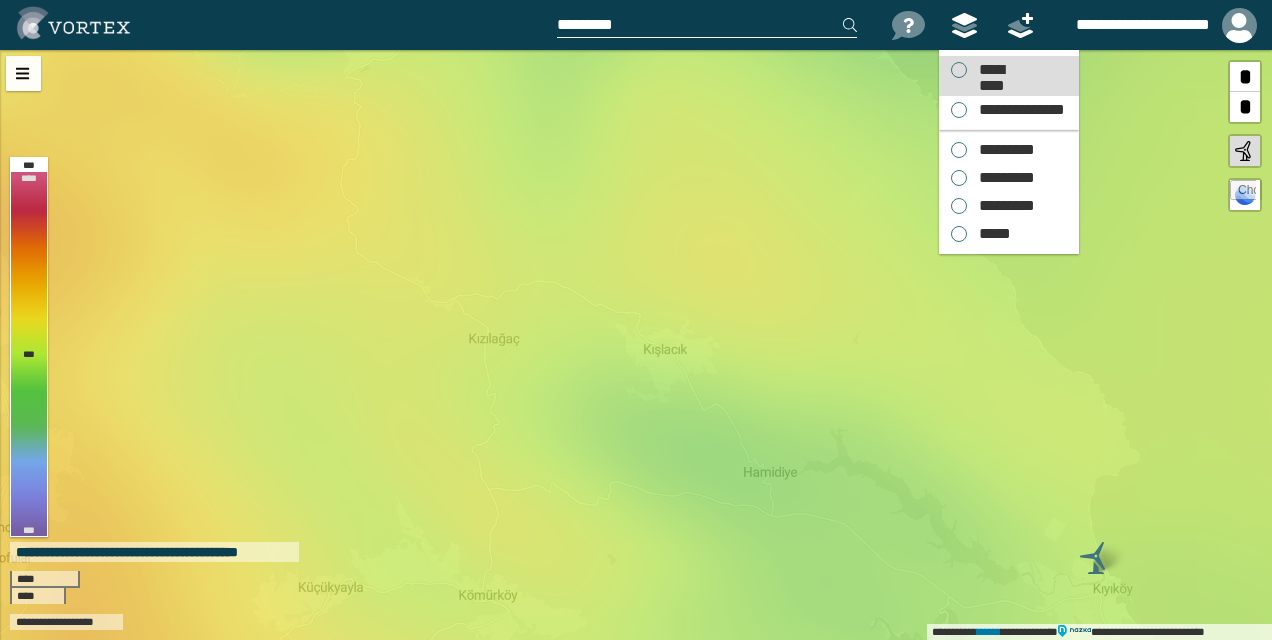 click on "*********" at bounding box center [991, 70] 